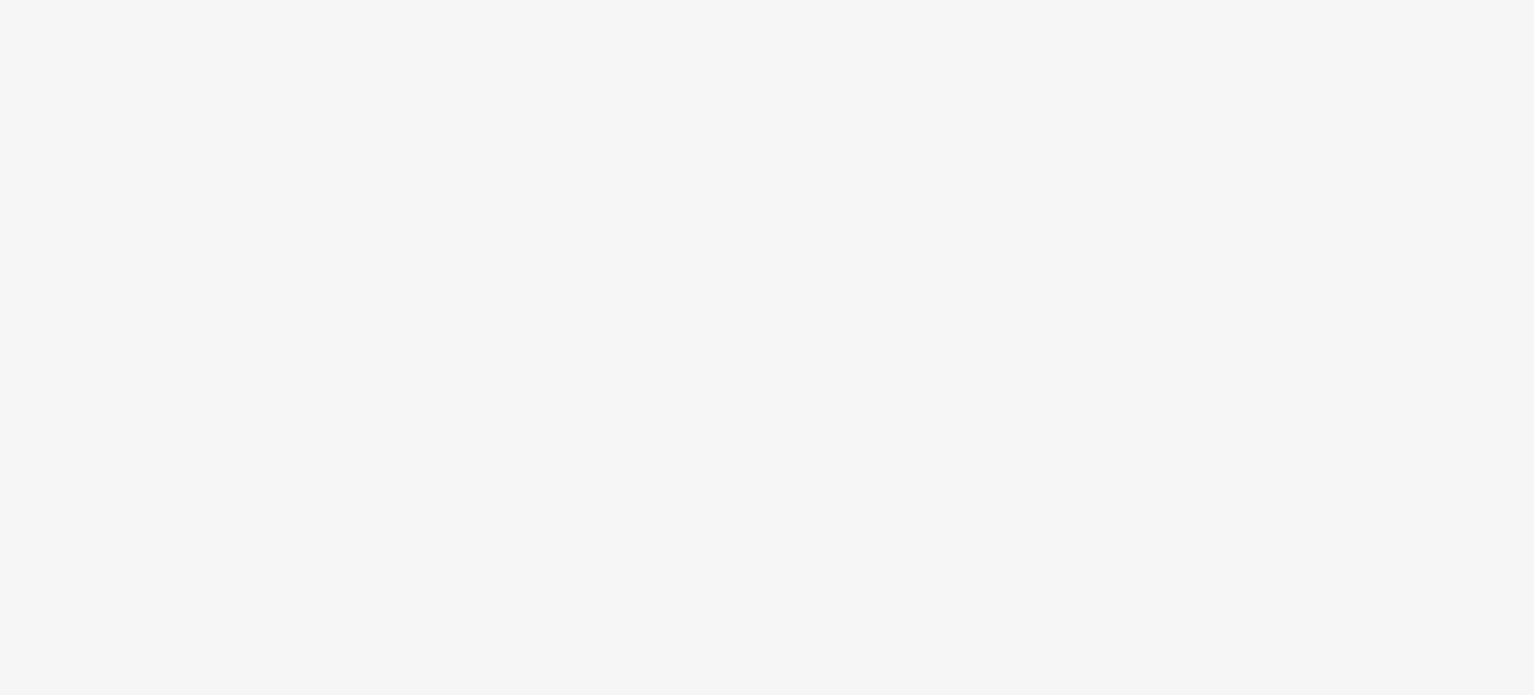 scroll, scrollTop: 0, scrollLeft: 0, axis: both 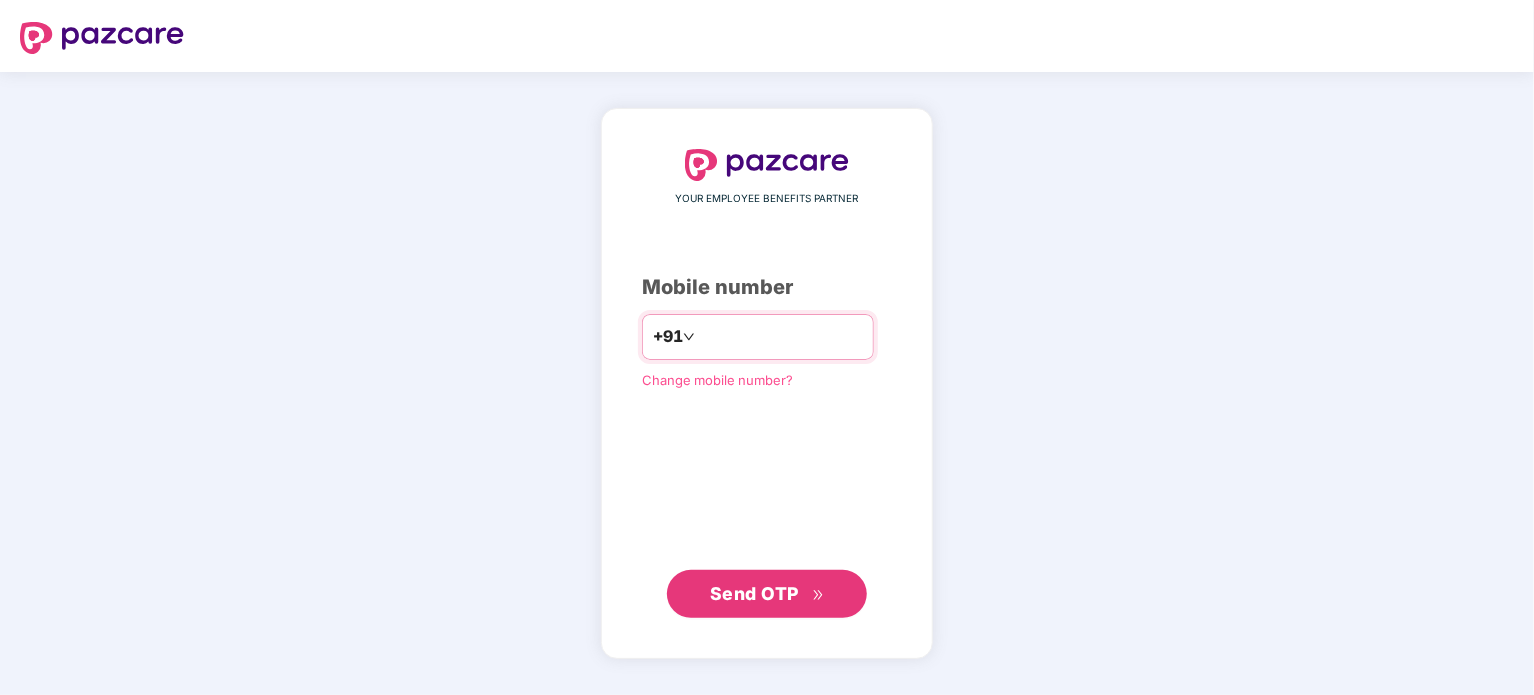type on "**********" 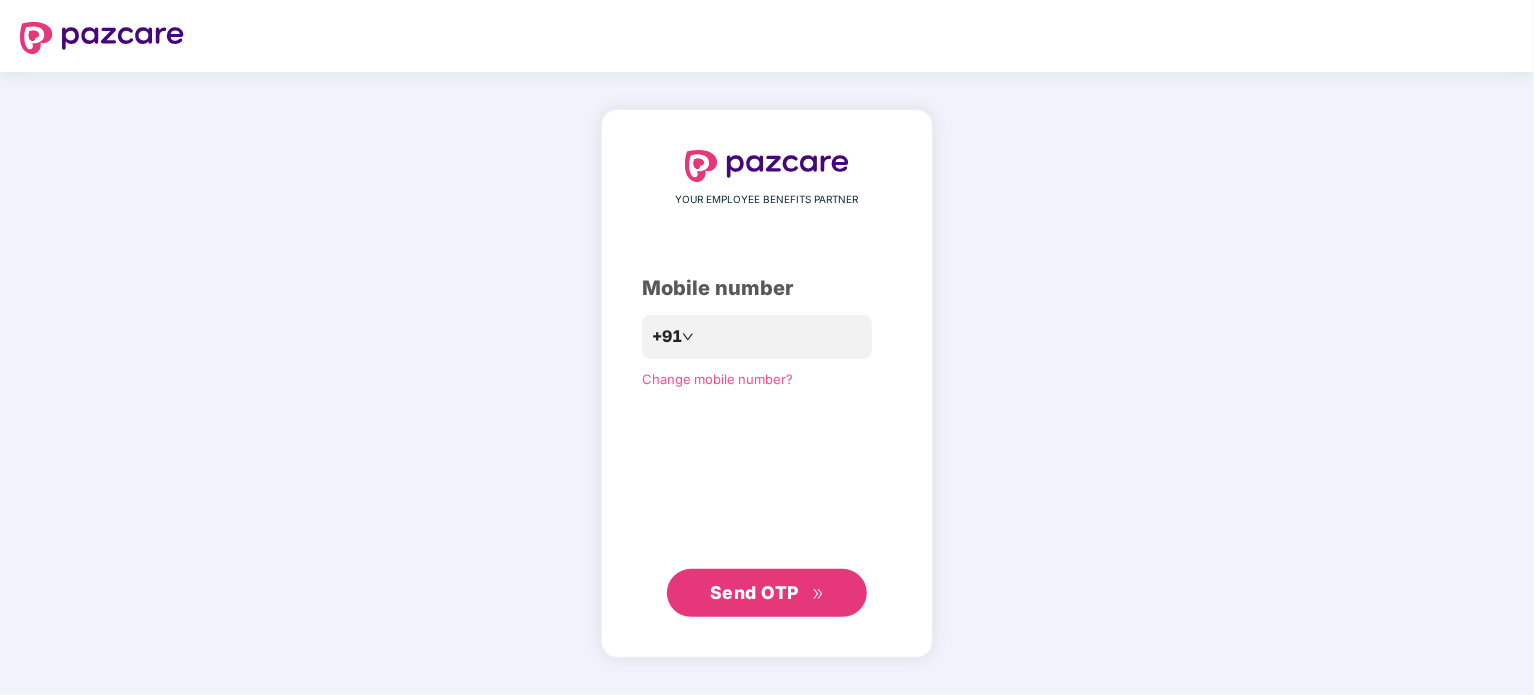 click on "Send OTP" at bounding box center (754, 592) 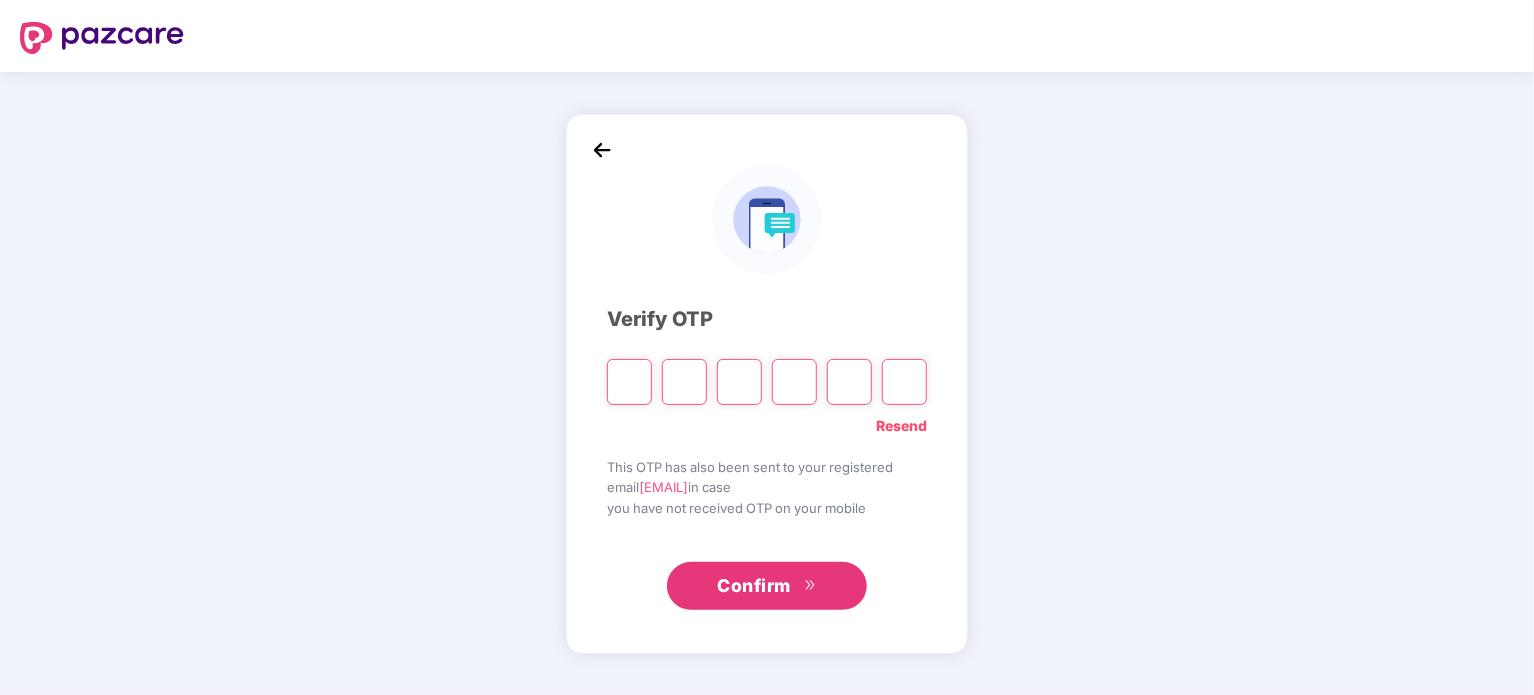 type on "*" 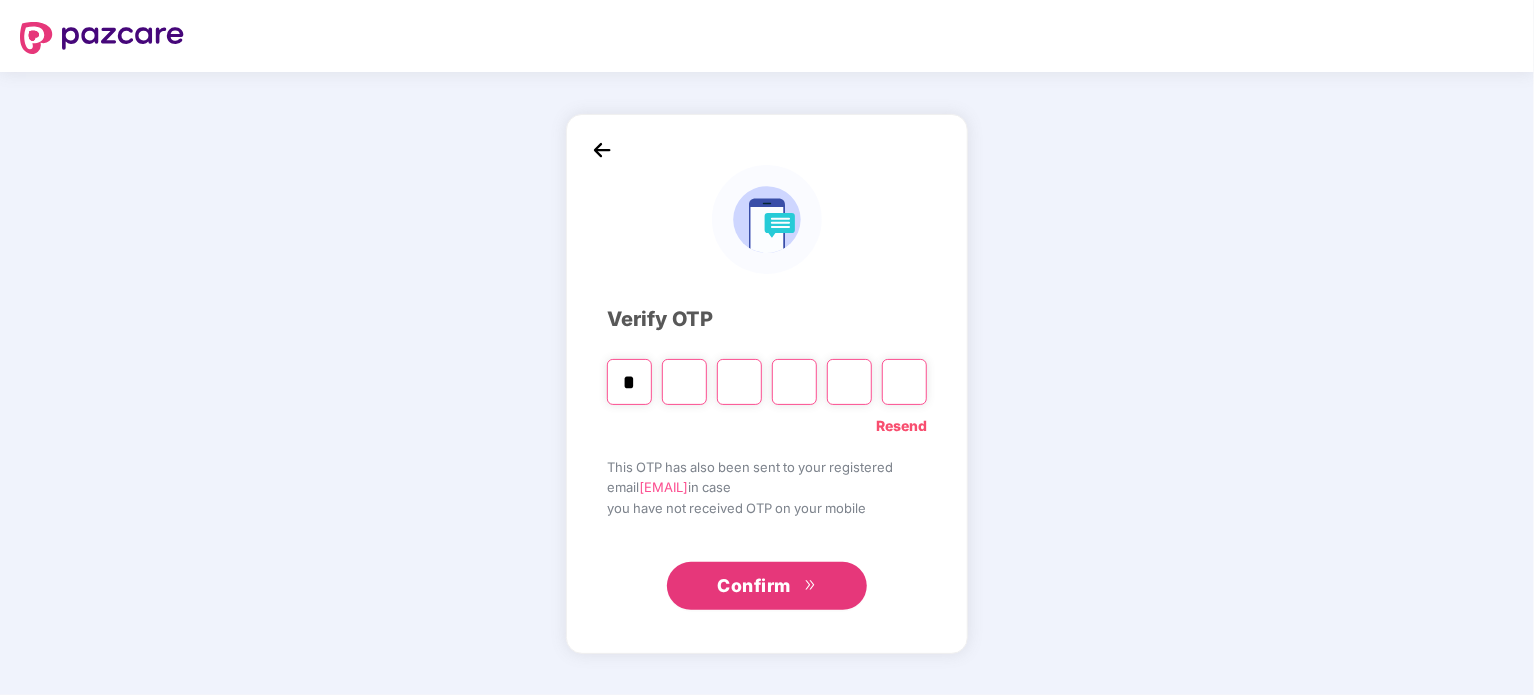 type on "*" 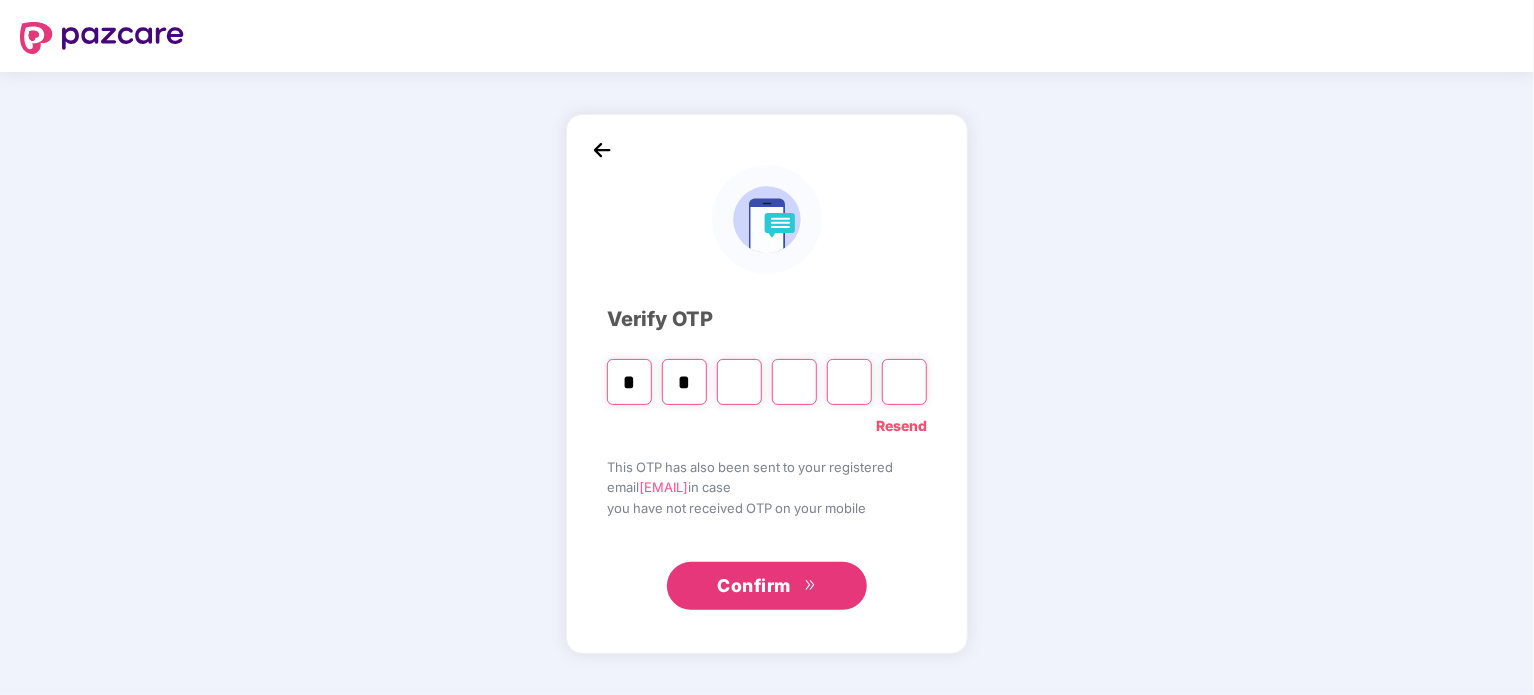 type on "*" 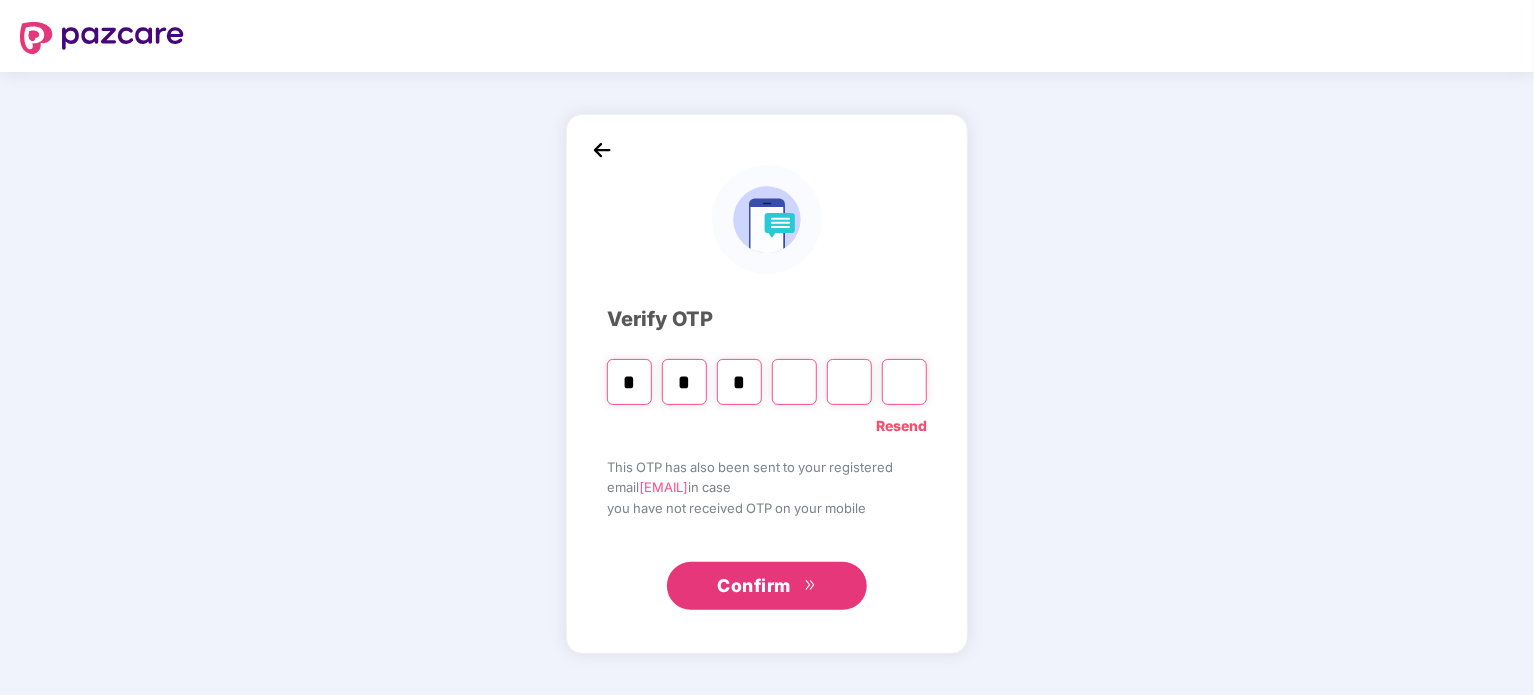 type on "*" 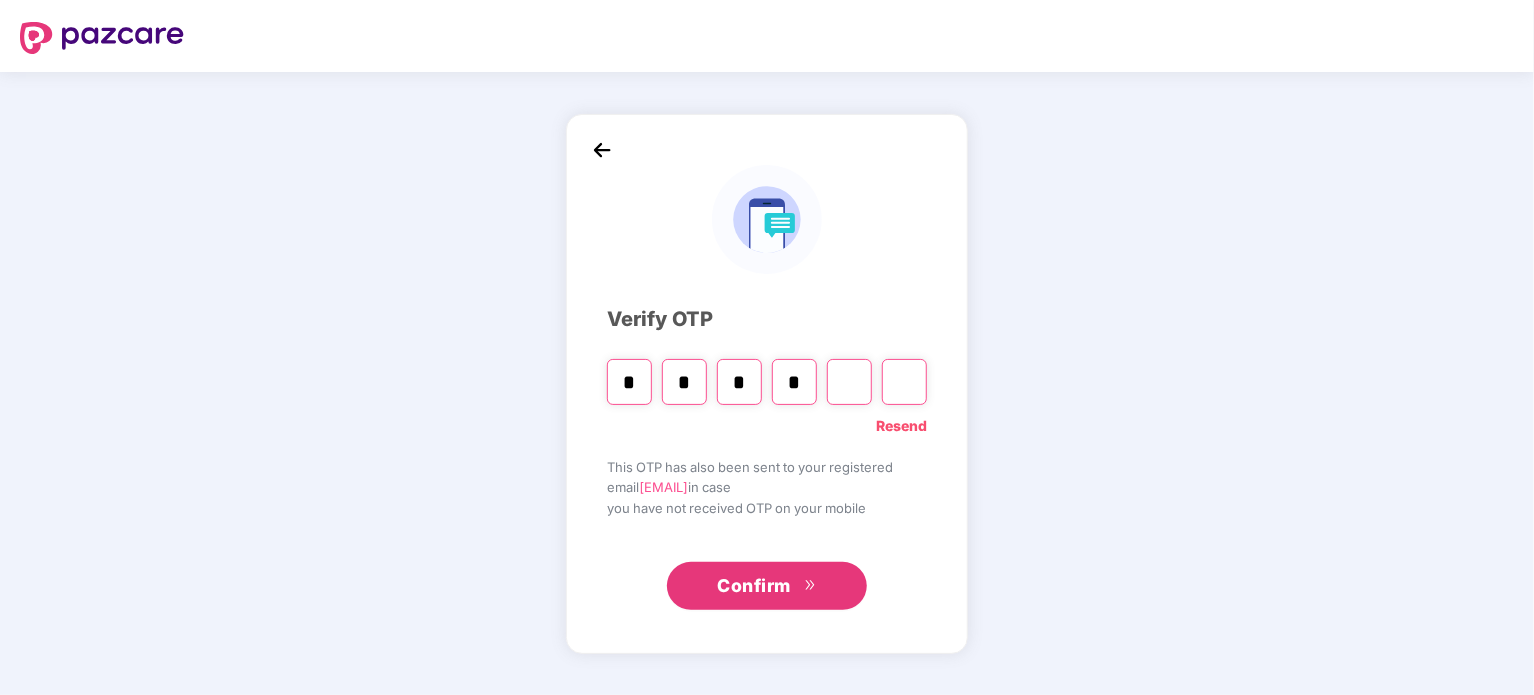 type on "*" 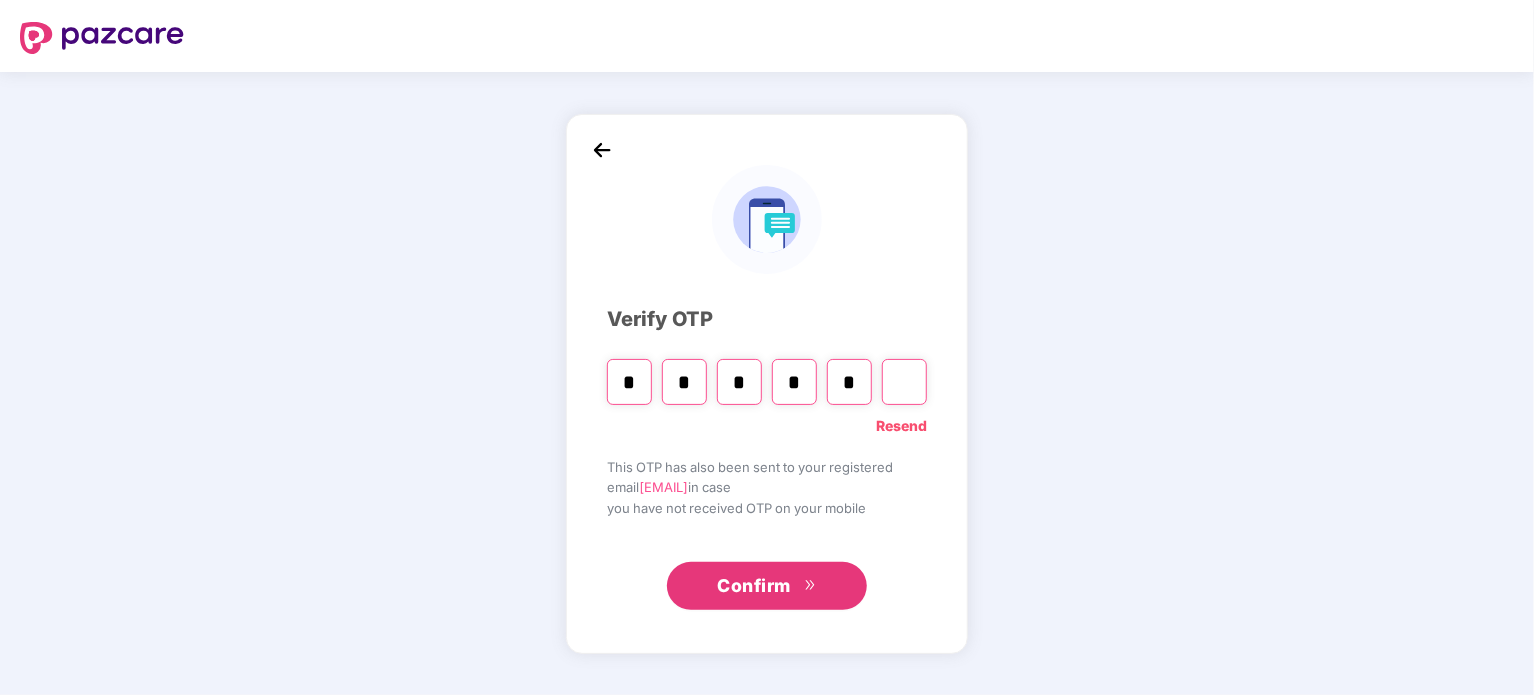type on "*" 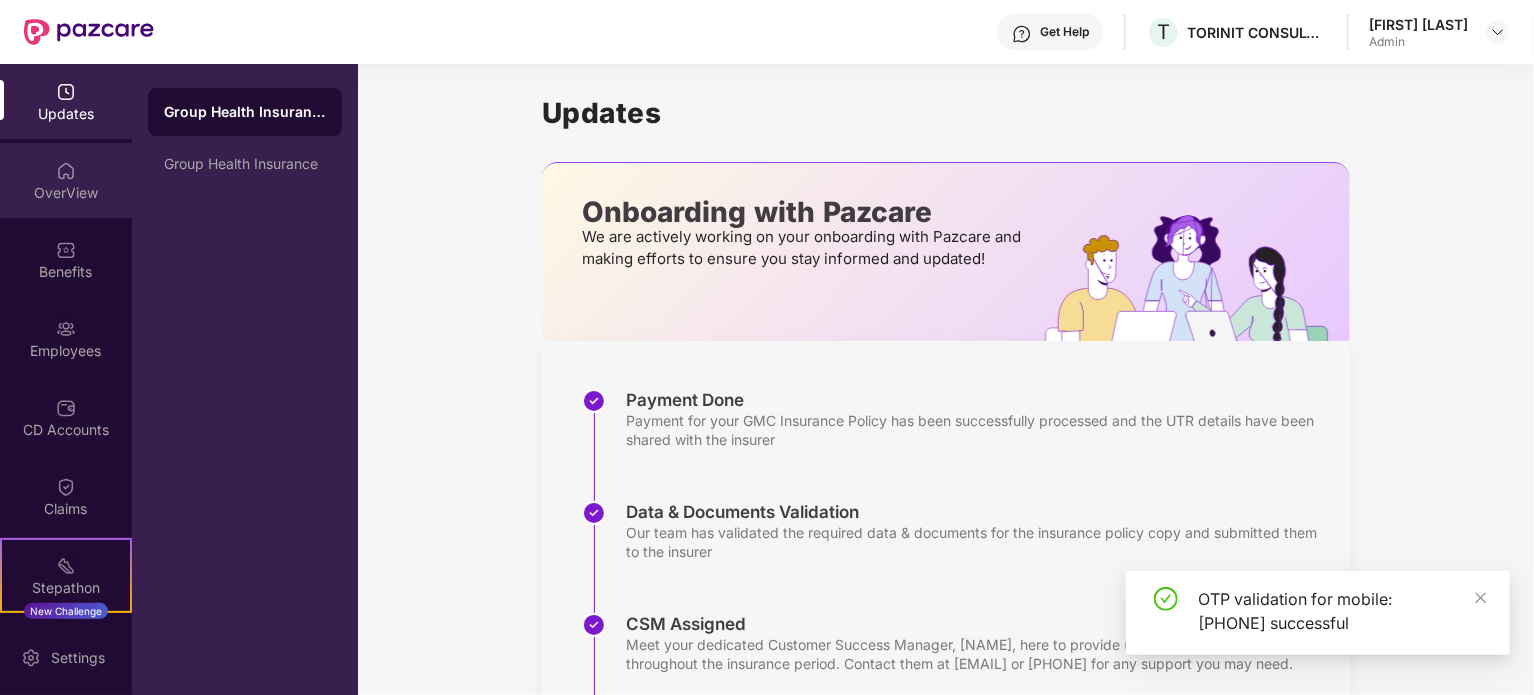 click on "OverView" at bounding box center (66, 193) 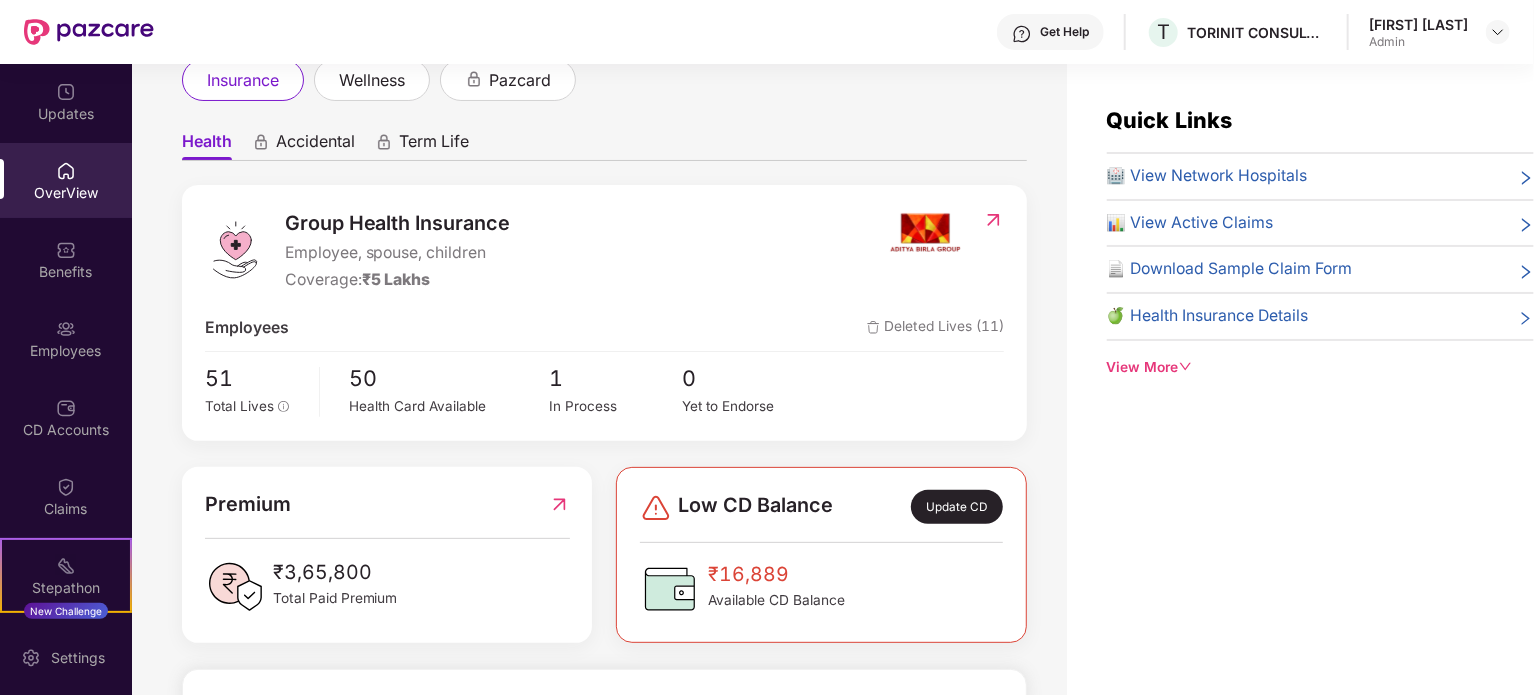 scroll, scrollTop: 134, scrollLeft: 0, axis: vertical 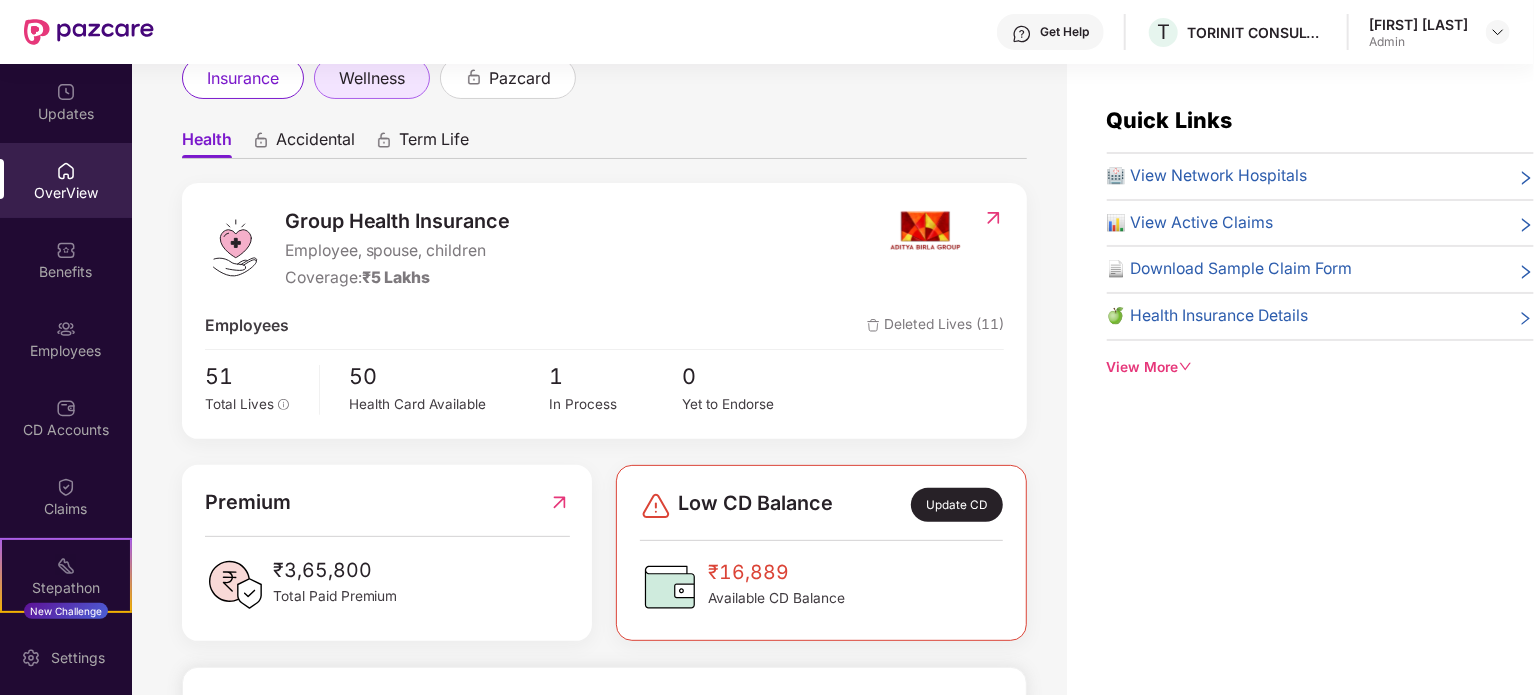 click on "wellness" at bounding box center [372, 78] 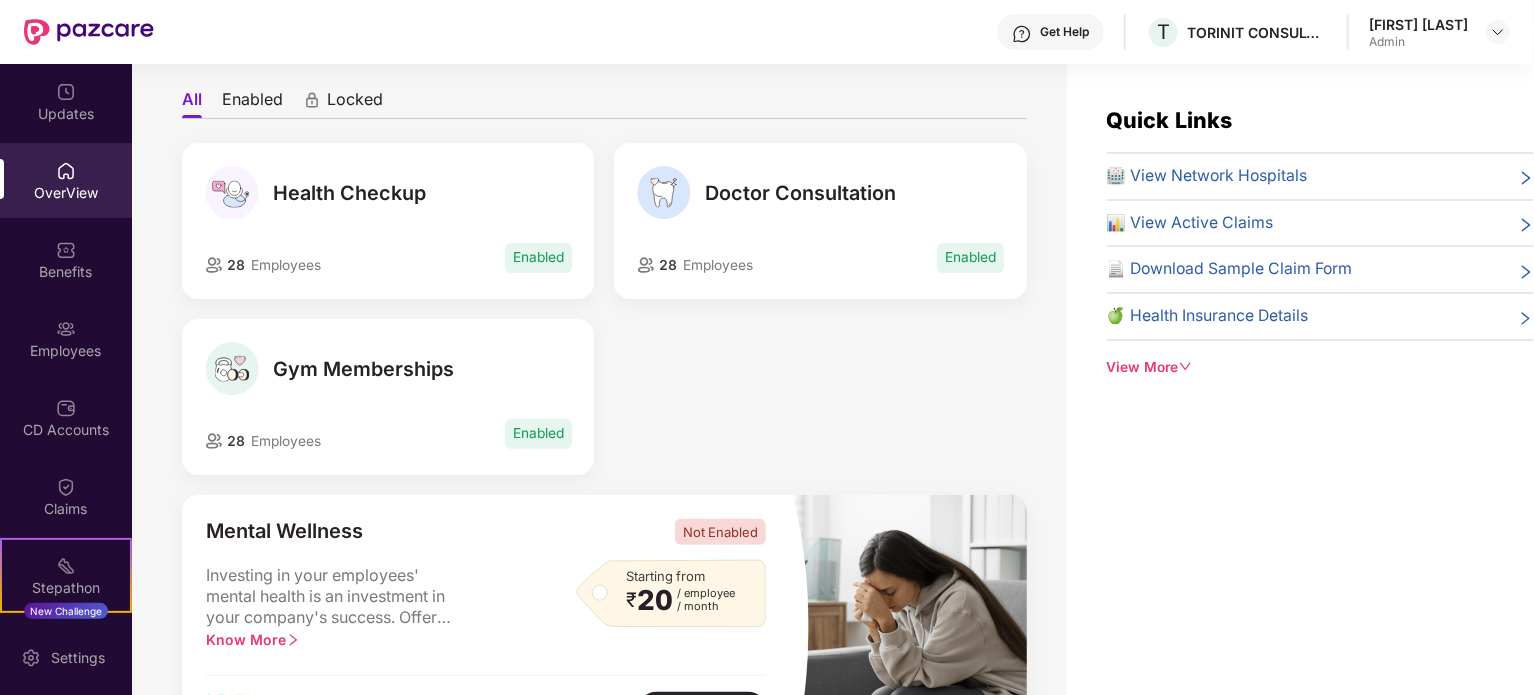 scroll, scrollTop: 175, scrollLeft: 0, axis: vertical 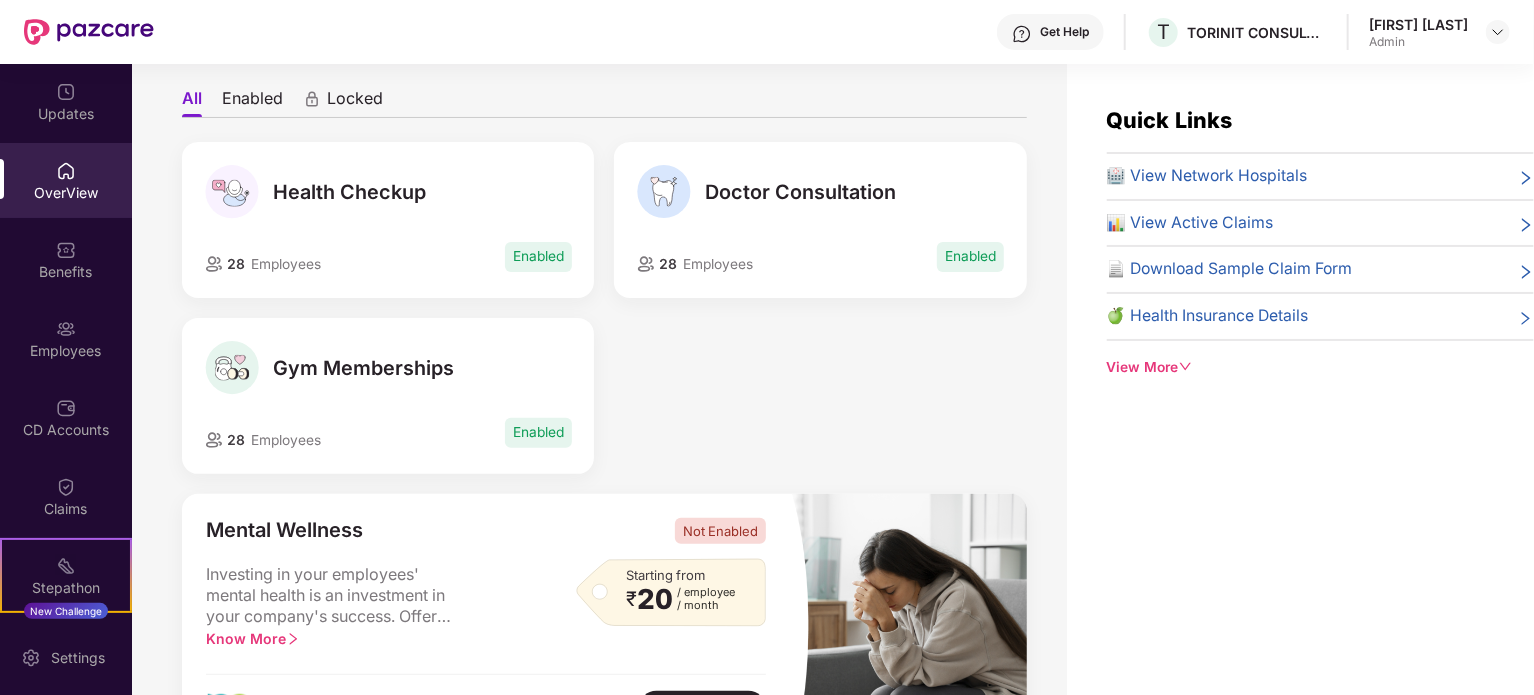 click on "Employees" at bounding box center [286, 264] 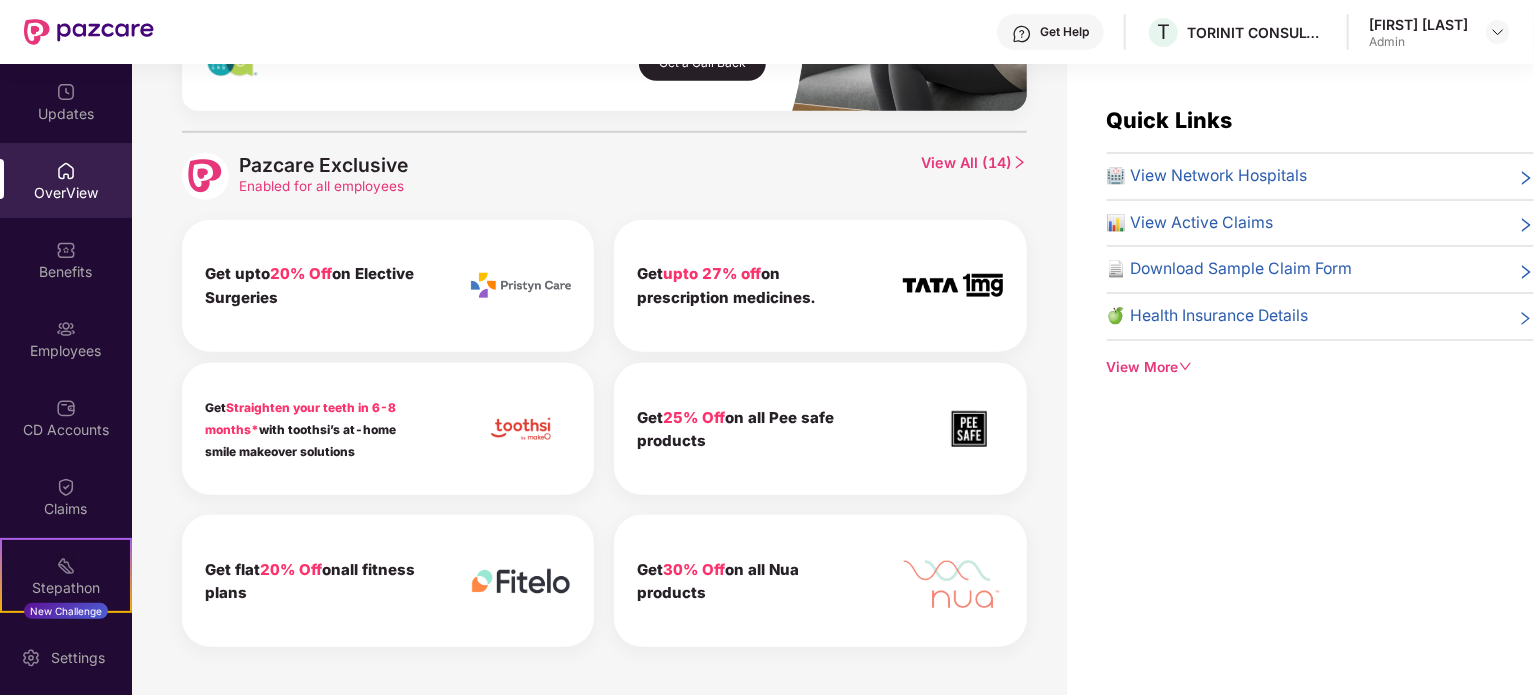 scroll, scrollTop: 826, scrollLeft: 0, axis: vertical 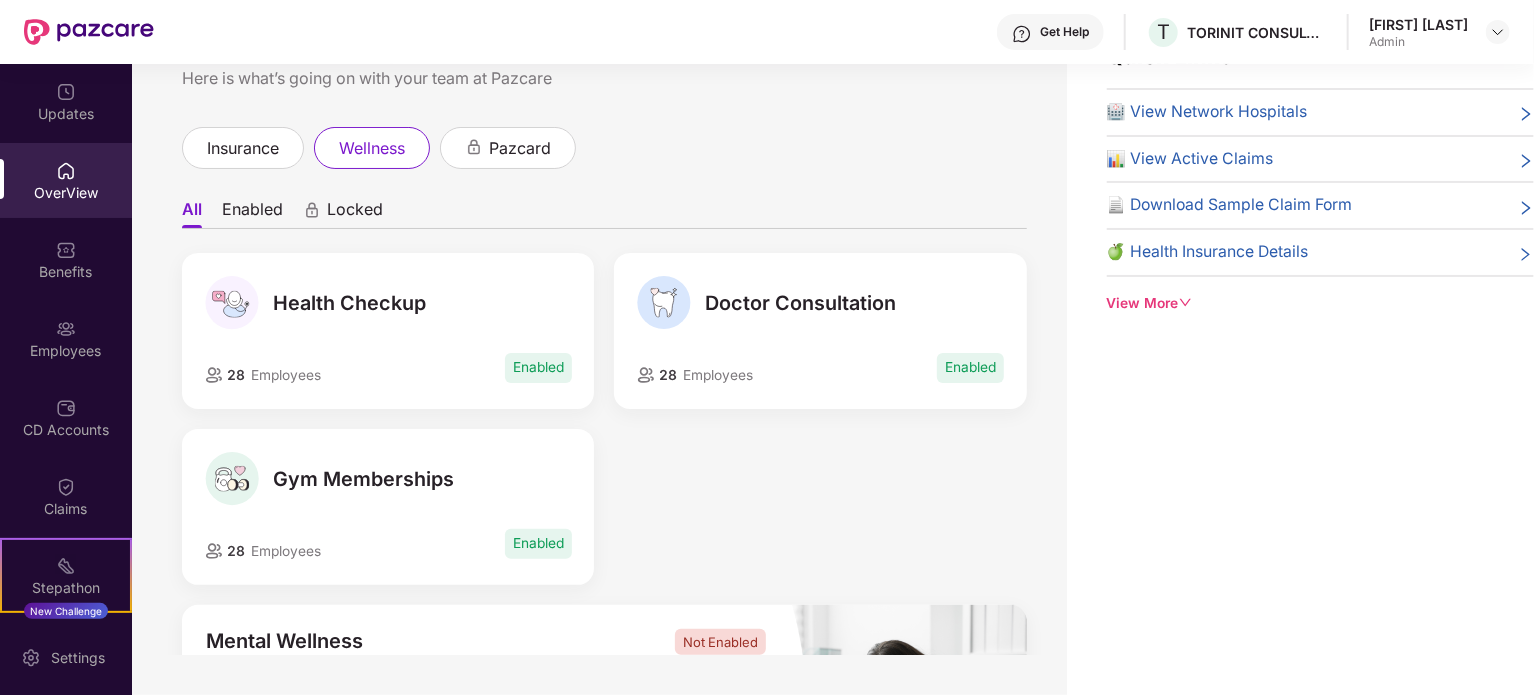 click on "Enabled" at bounding box center (538, 368) 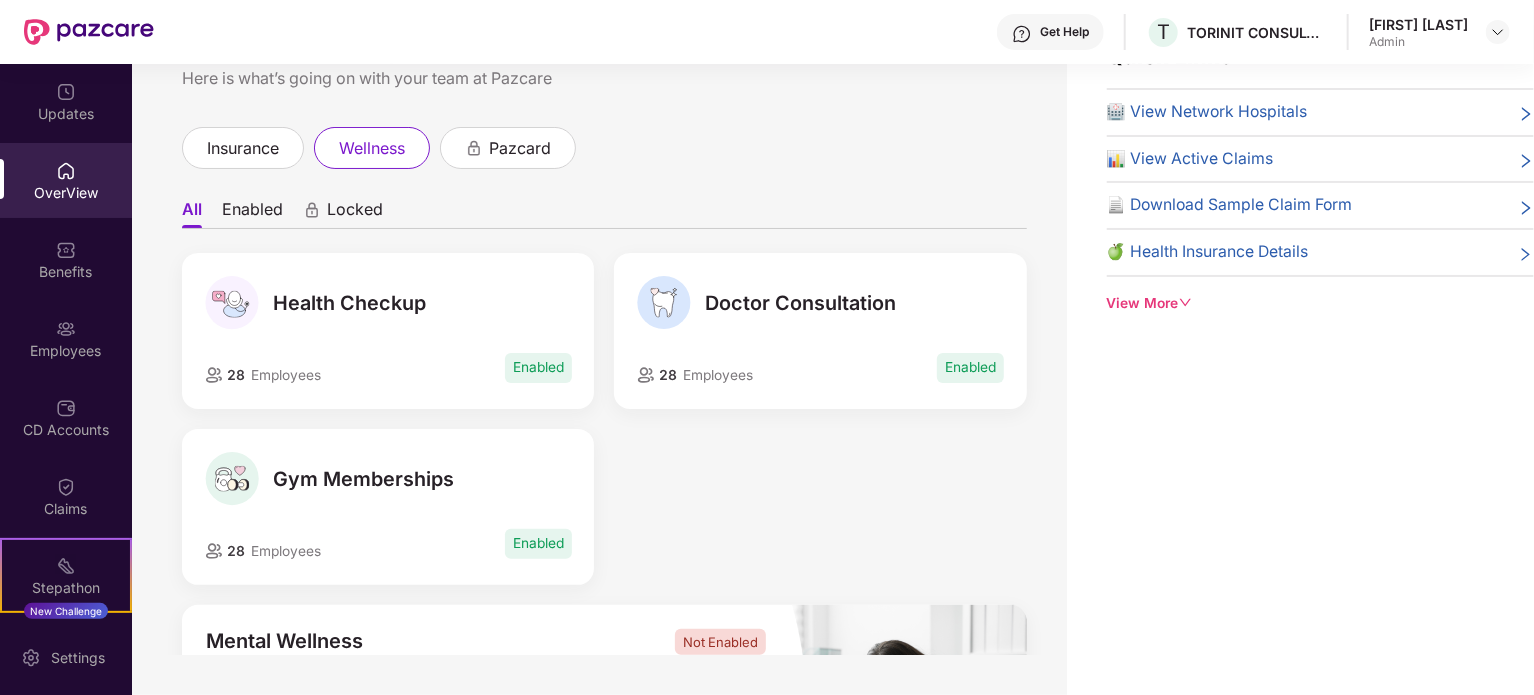 click on "Enabled" at bounding box center [252, 213] 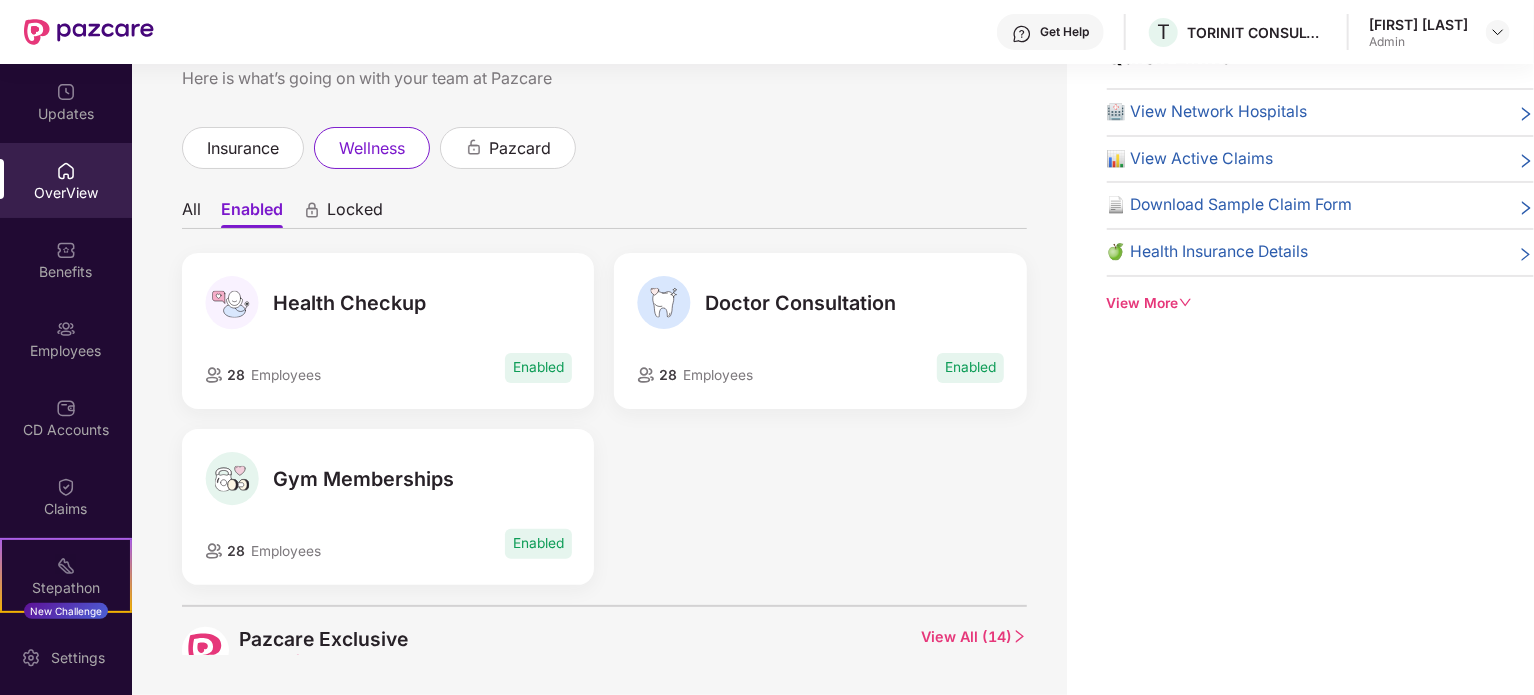 click on "Gym Memberships" at bounding box center [363, 479] 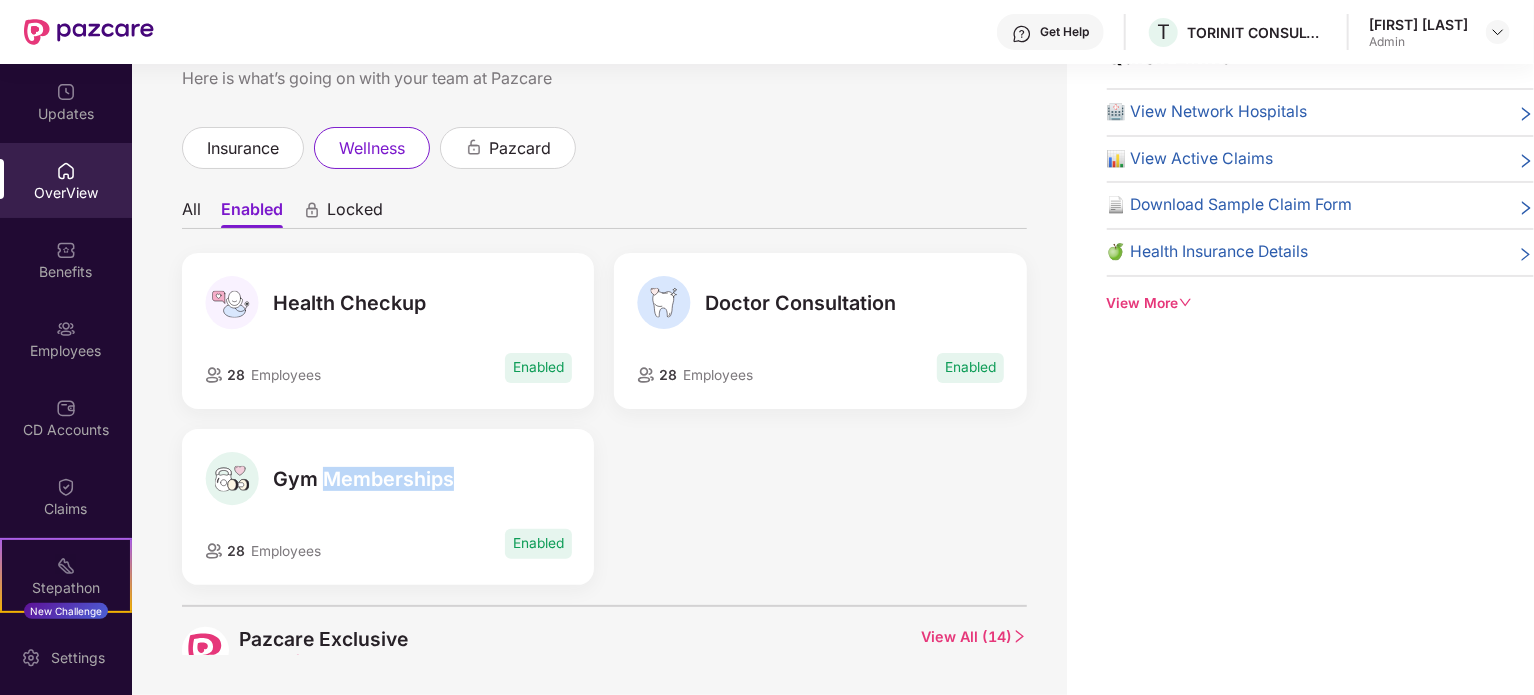 click on "Gym Memberships" at bounding box center (363, 479) 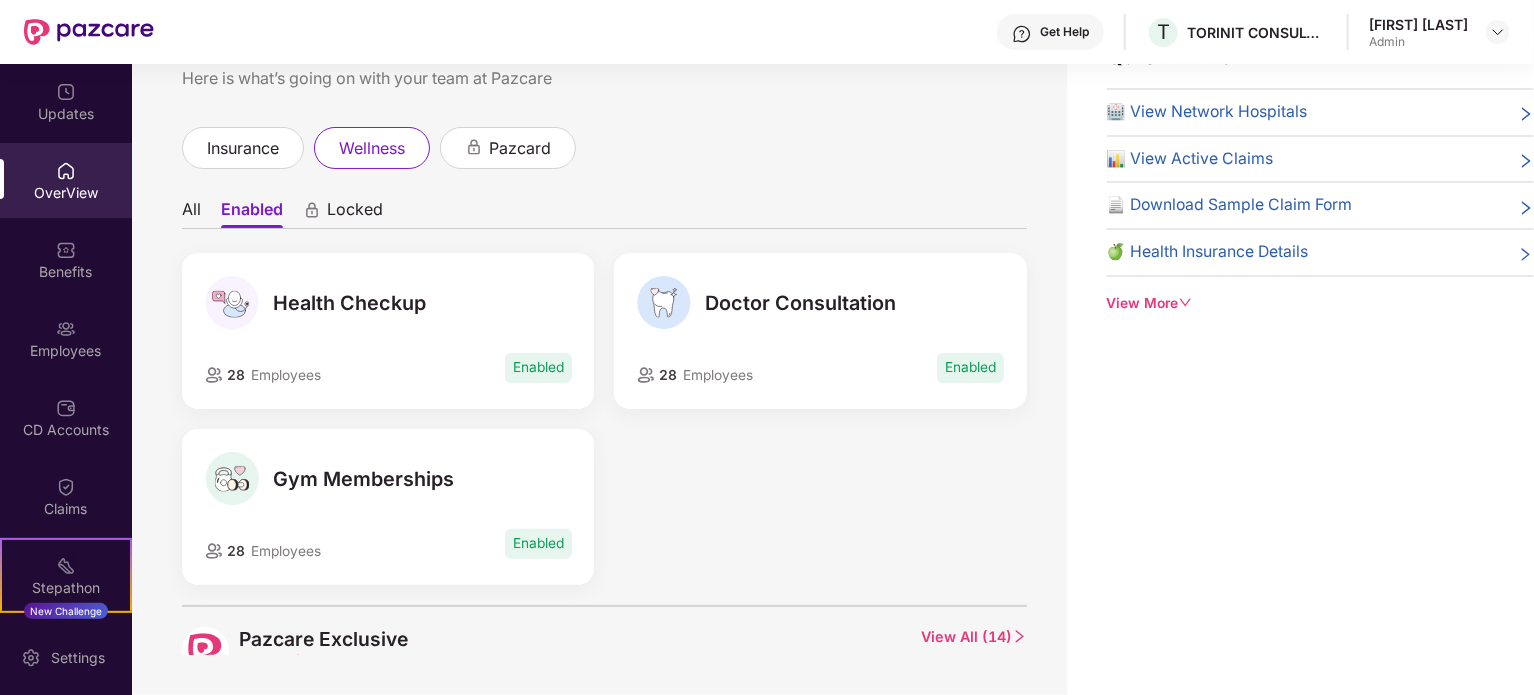 click on "28" at bounding box center (234, 551) 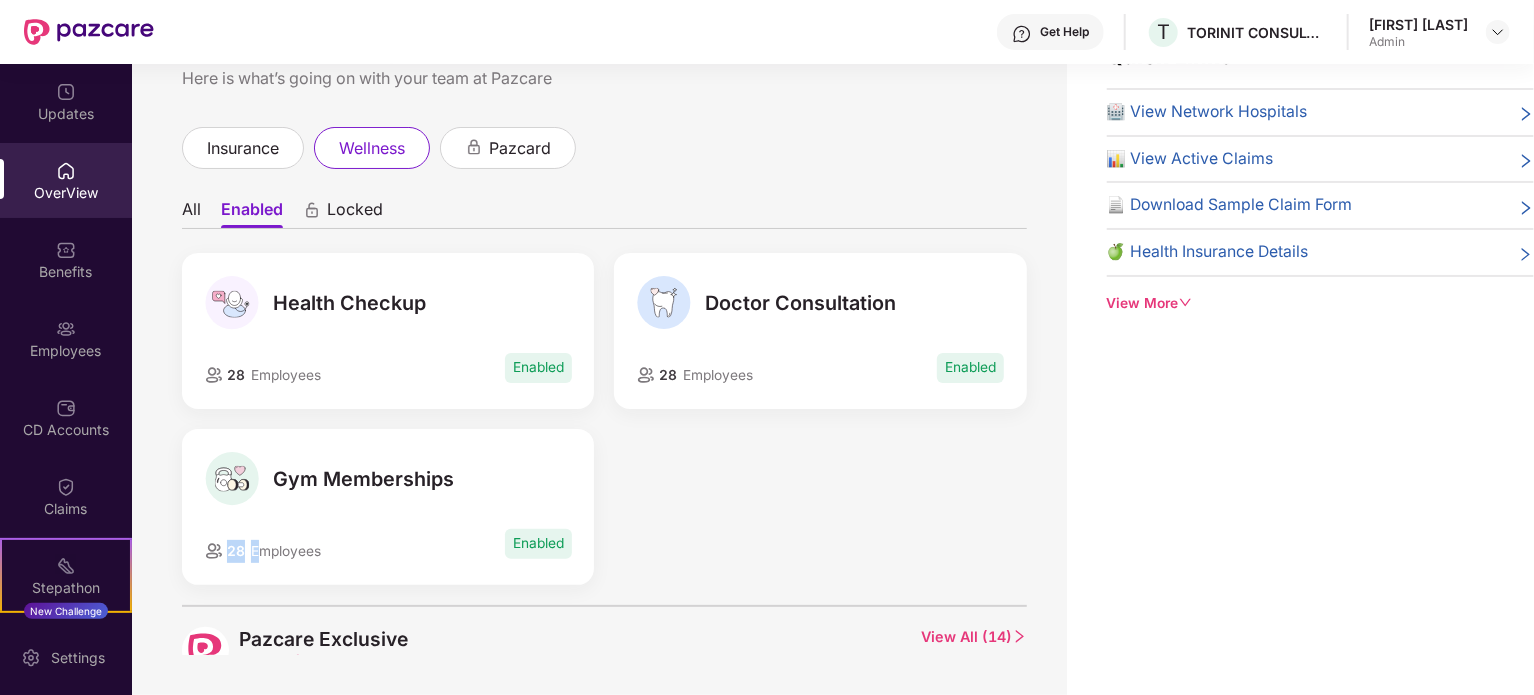 click on "28" at bounding box center [234, 551] 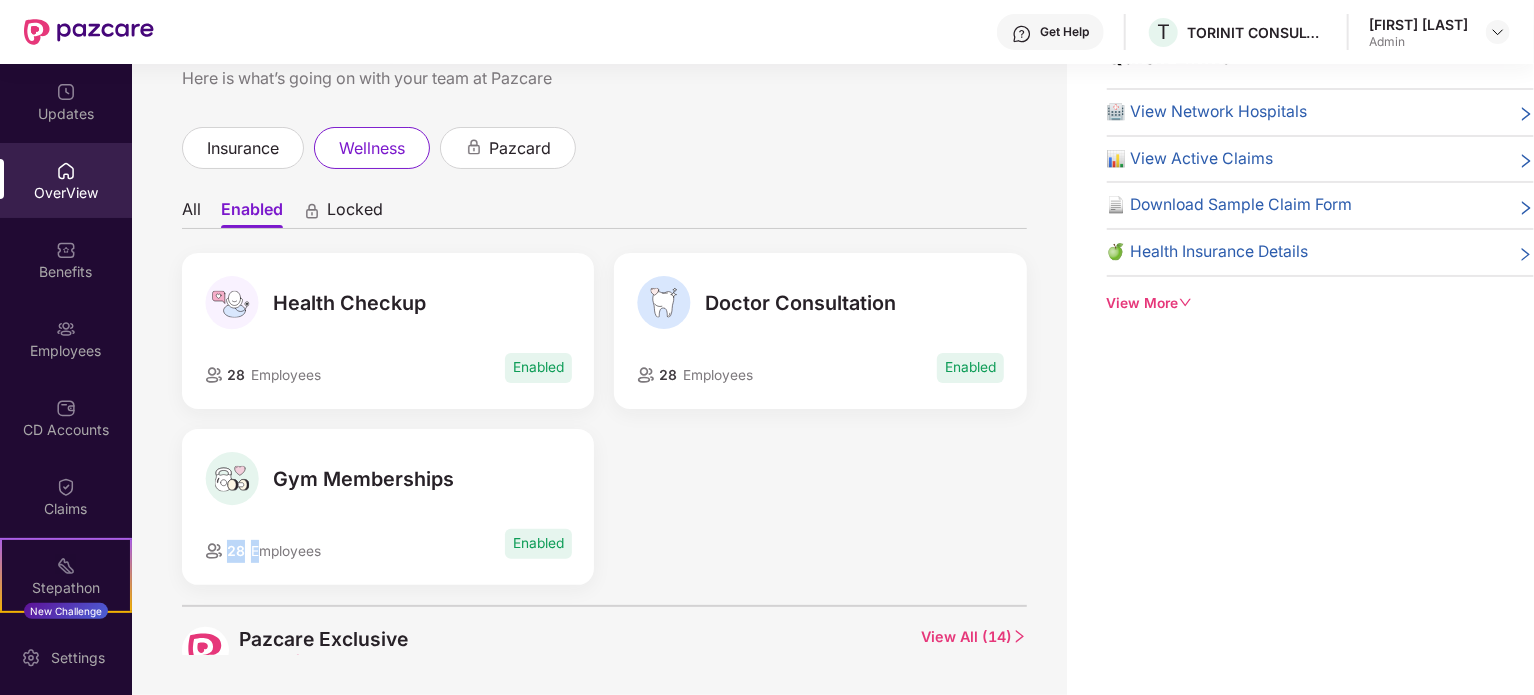 click at bounding box center [232, 479] 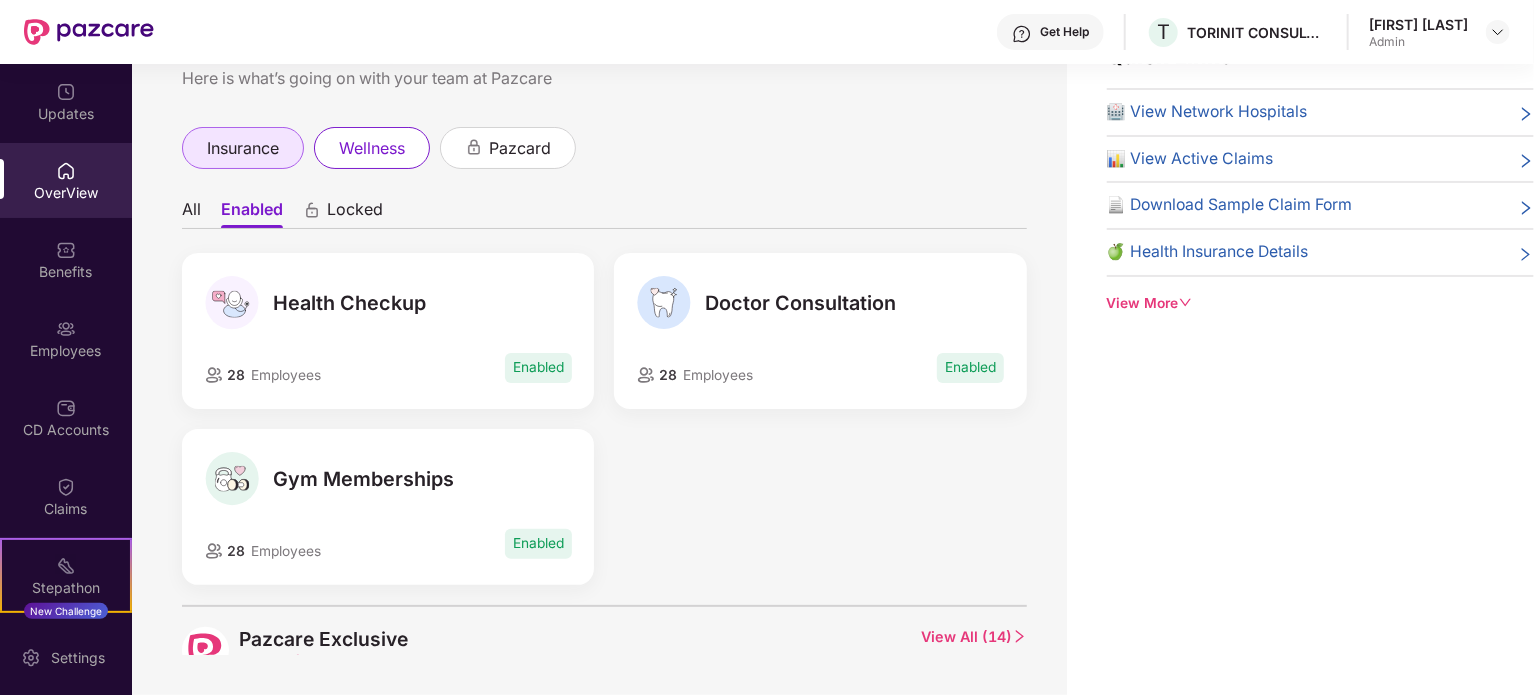click on "insurance" at bounding box center [243, 148] 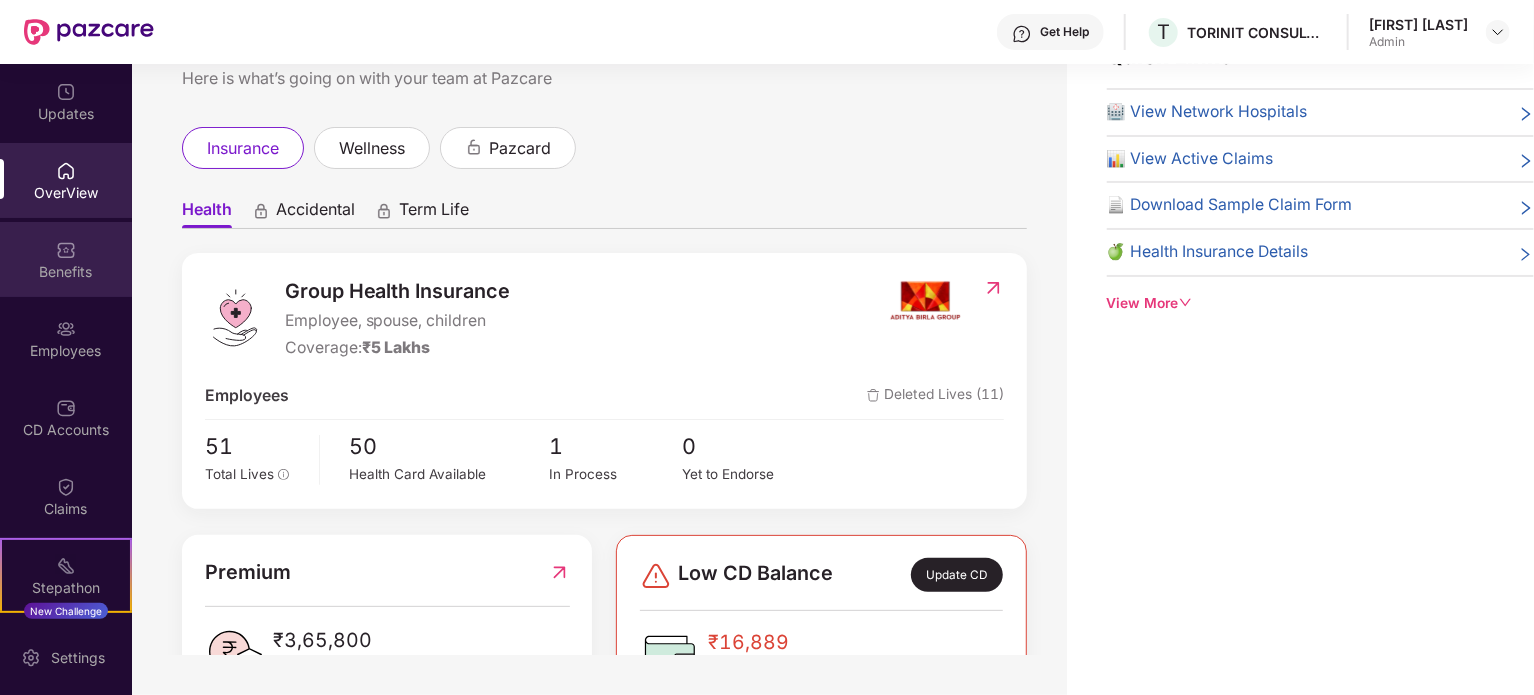 click on "Benefits" at bounding box center [66, 259] 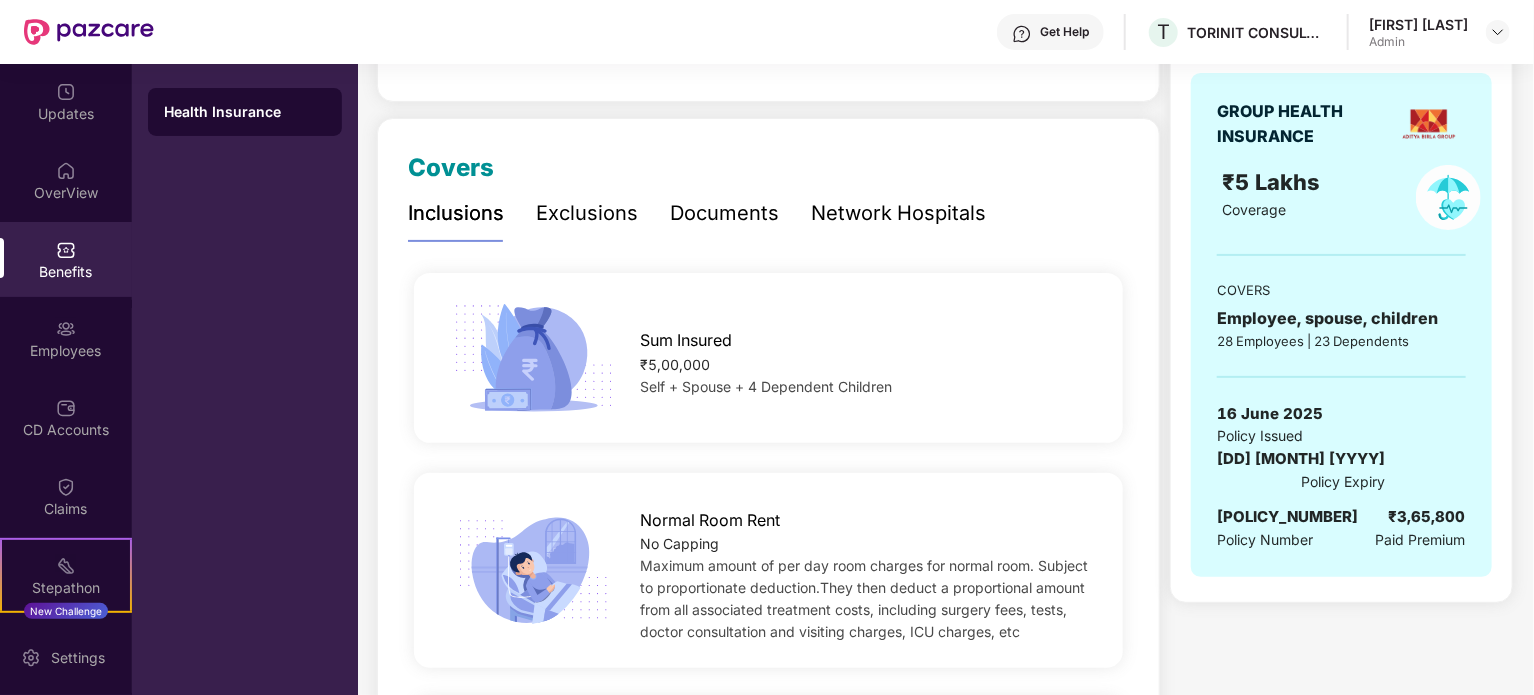 scroll, scrollTop: 238, scrollLeft: 0, axis: vertical 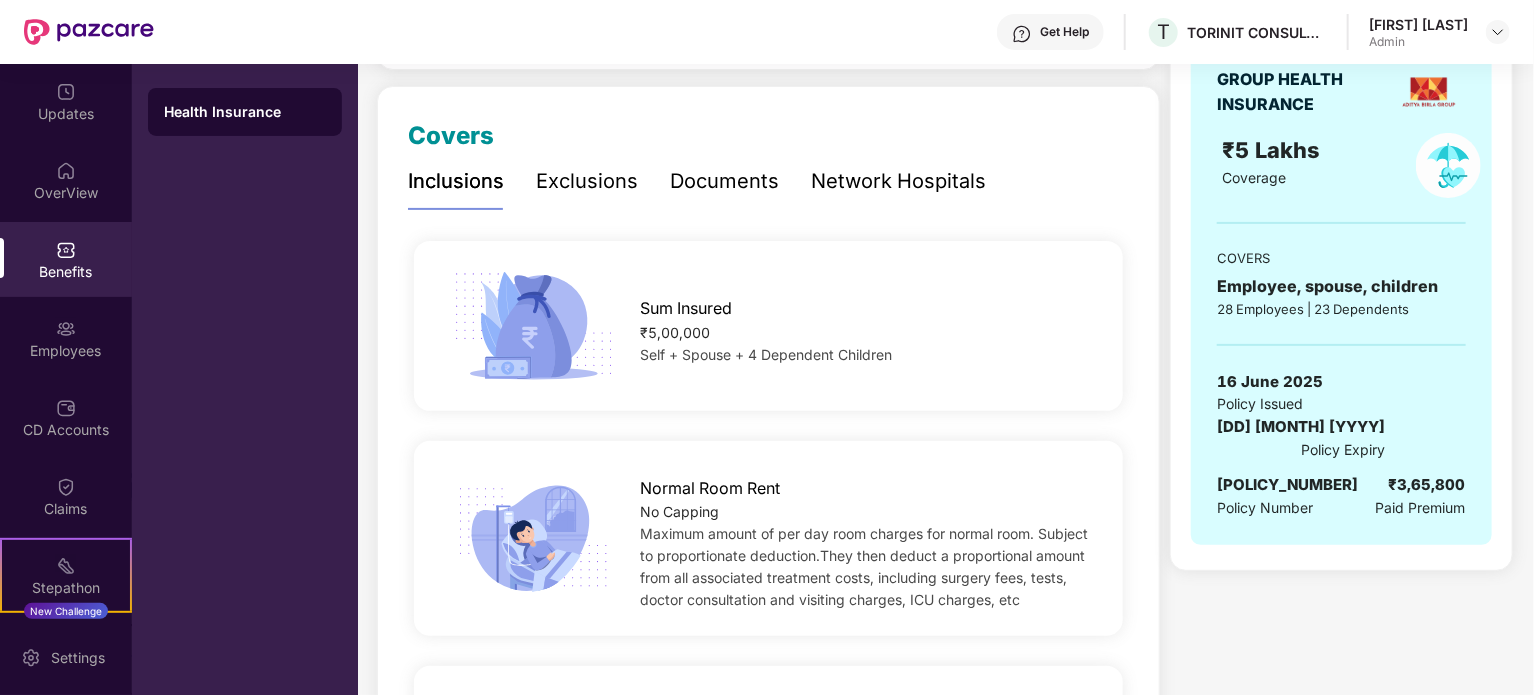click on "Exclusions" at bounding box center (587, 181) 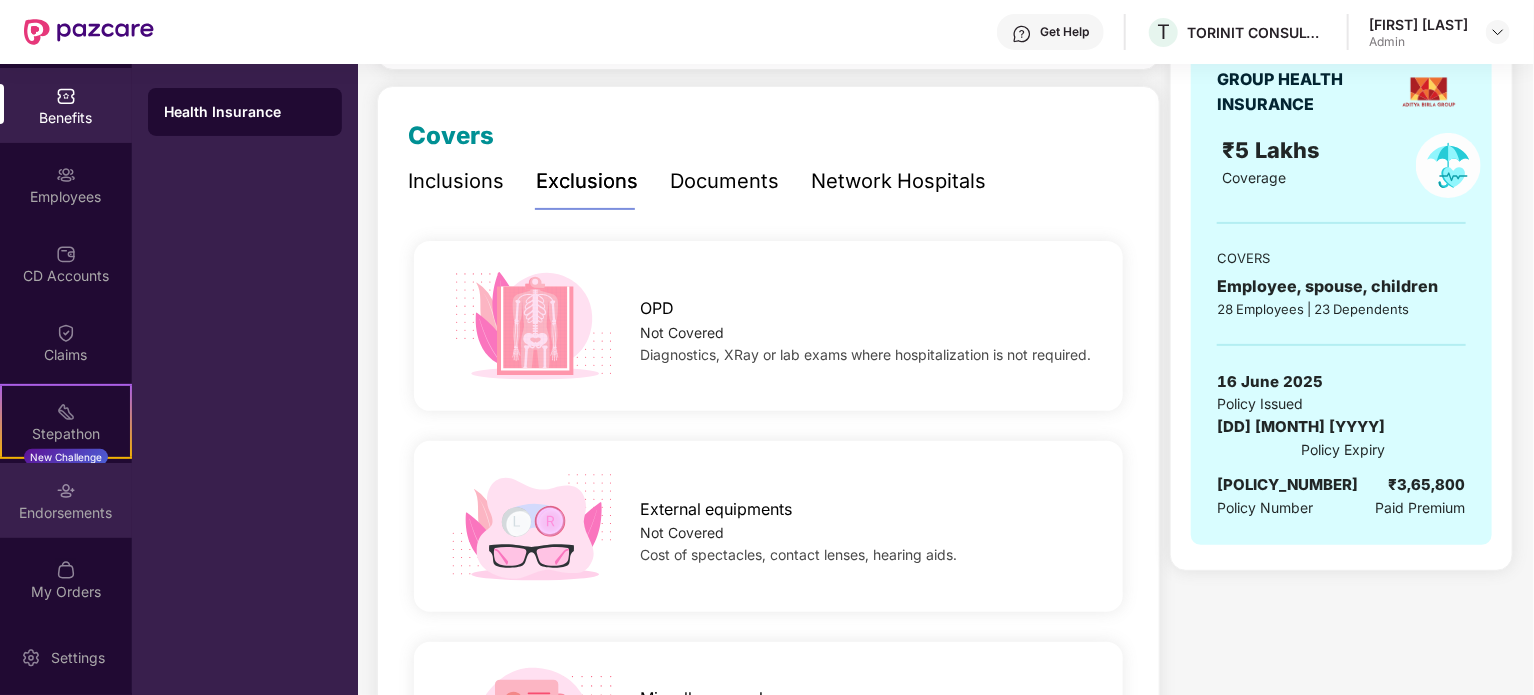 scroll, scrollTop: 155, scrollLeft: 0, axis: vertical 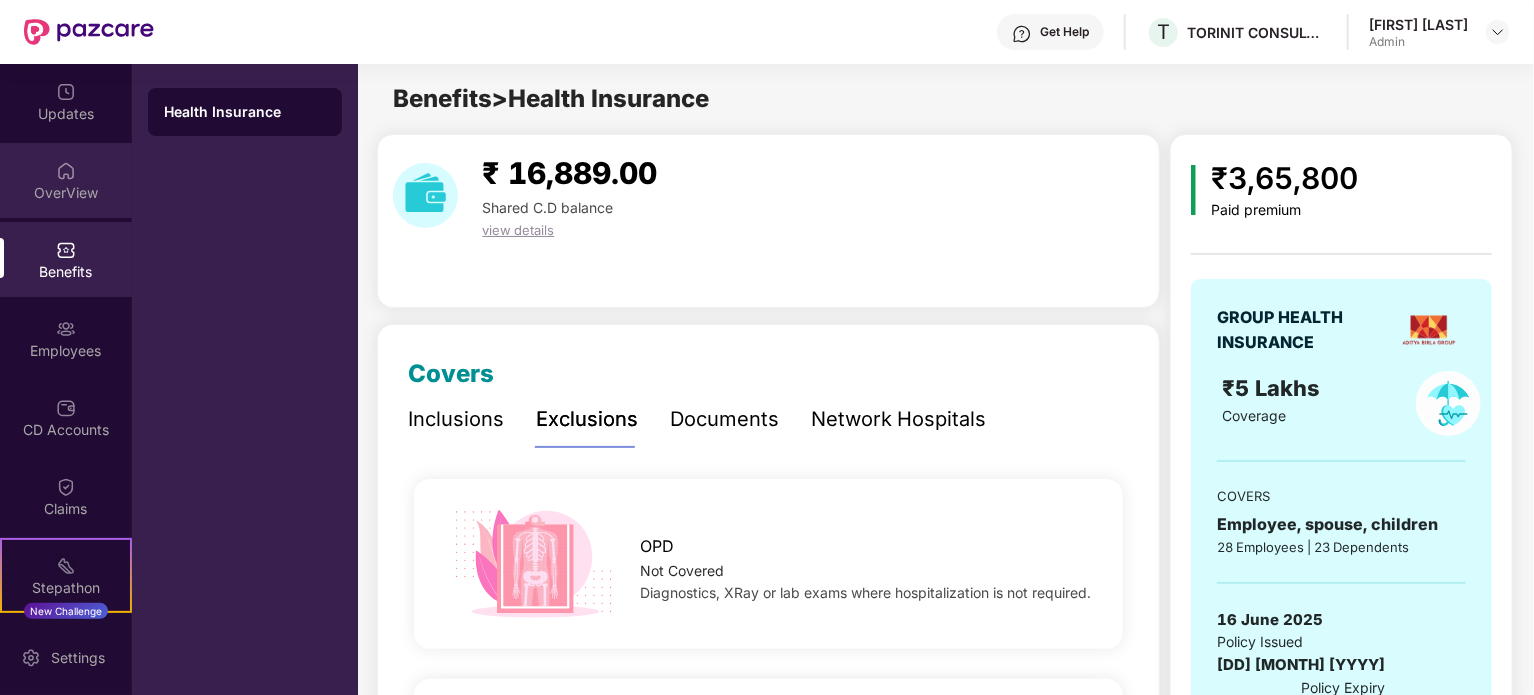click on "OverView" at bounding box center (66, 193) 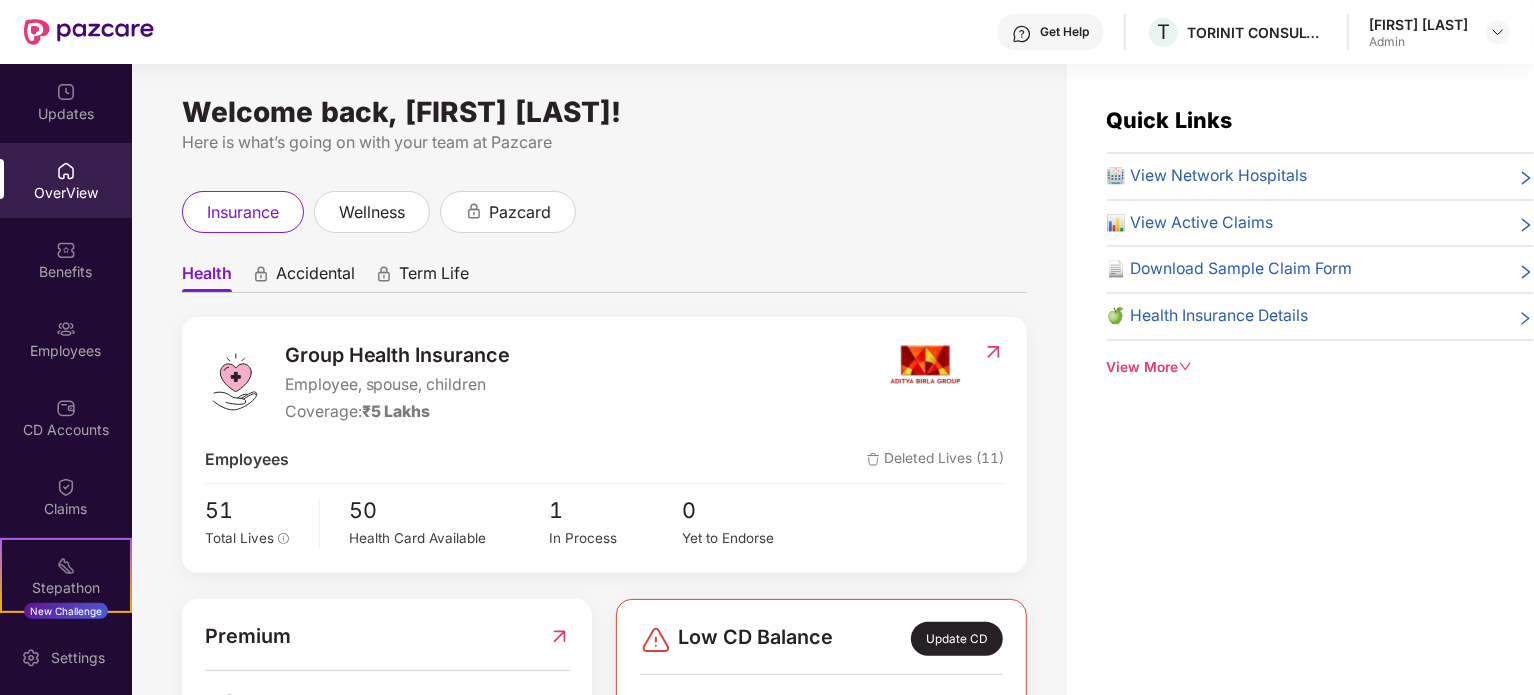 click on "📊 View Active Claims" at bounding box center (1190, 223) 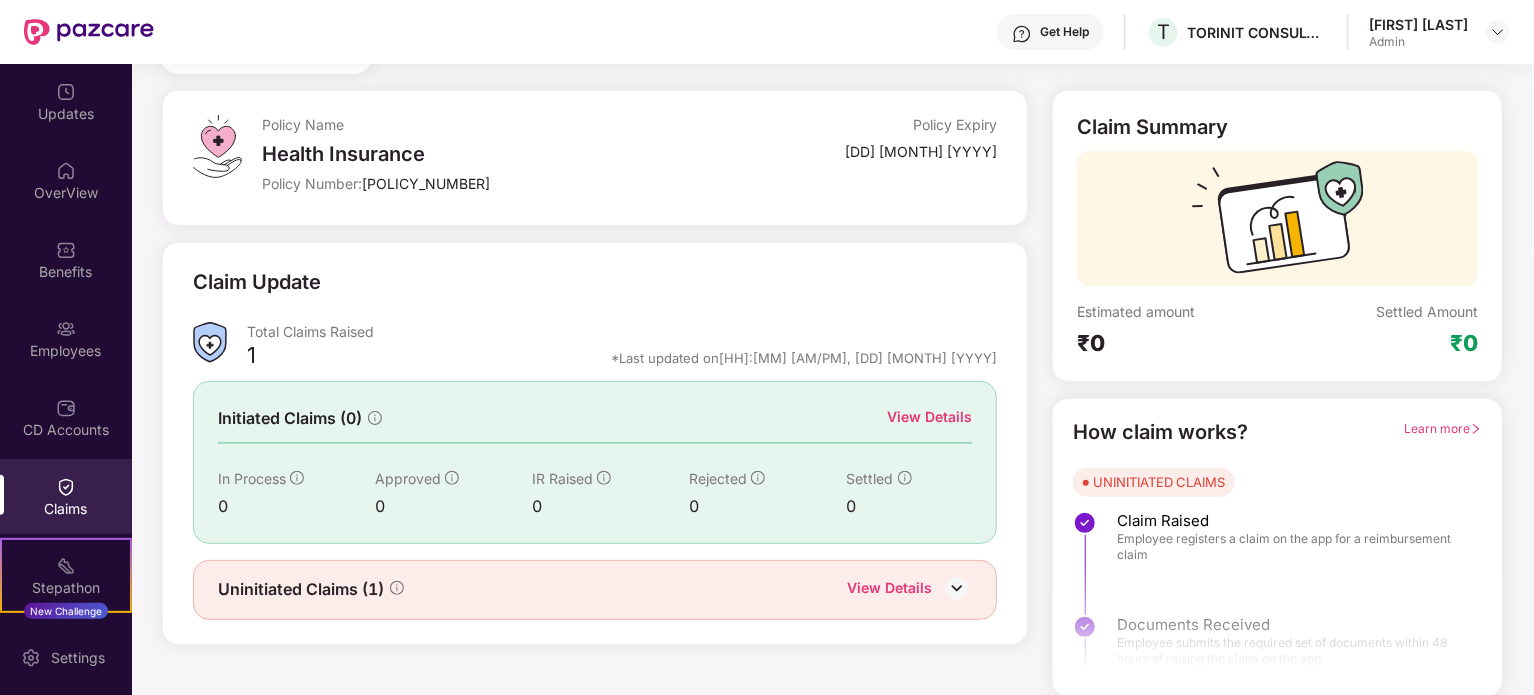 scroll, scrollTop: 87, scrollLeft: 0, axis: vertical 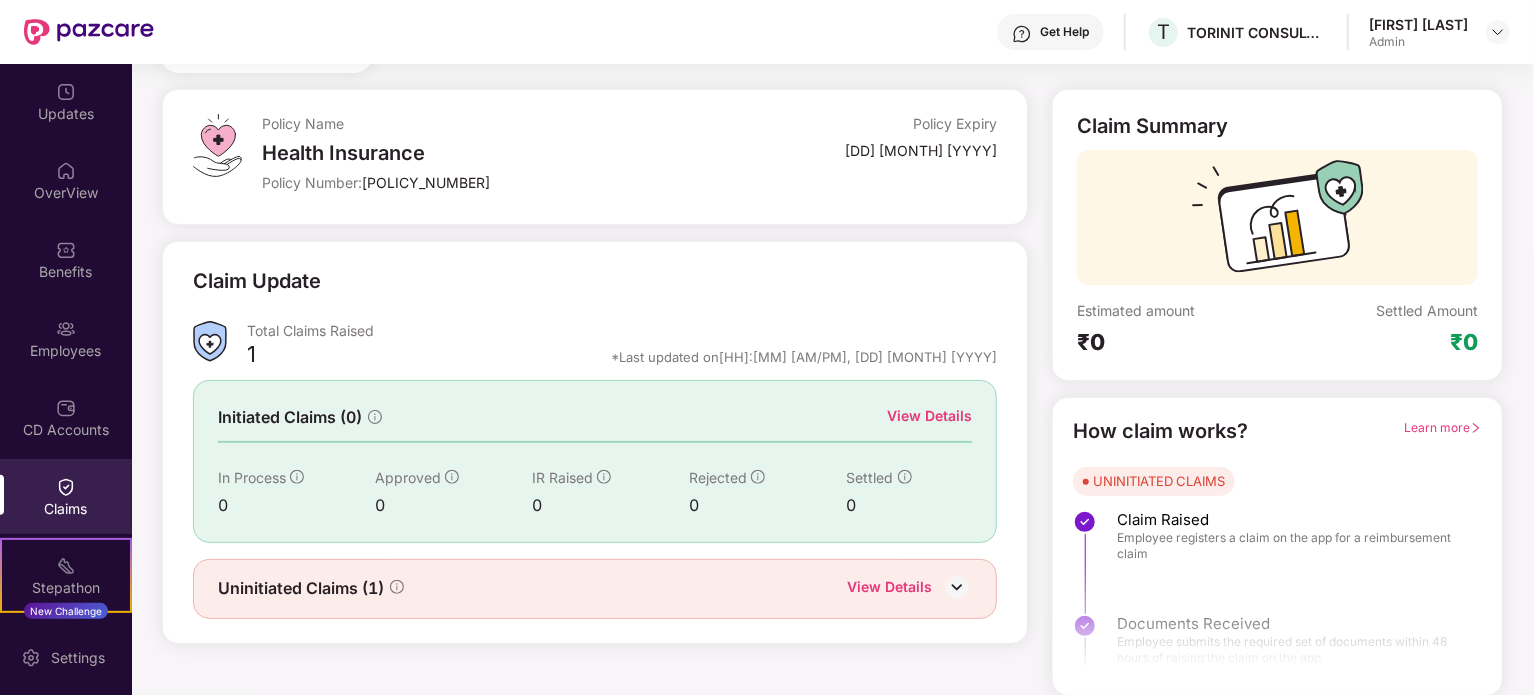 click on "View Details" at bounding box center [929, 416] 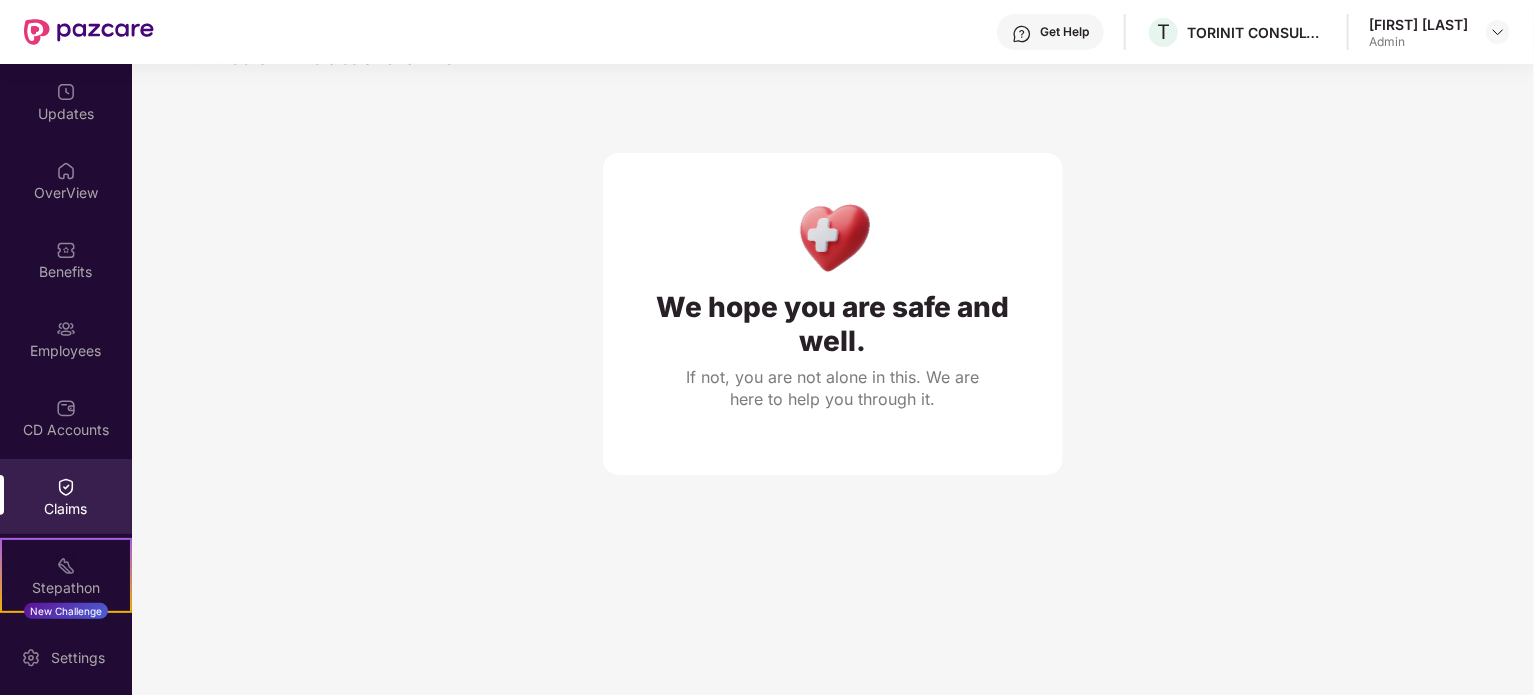 scroll, scrollTop: 0, scrollLeft: 0, axis: both 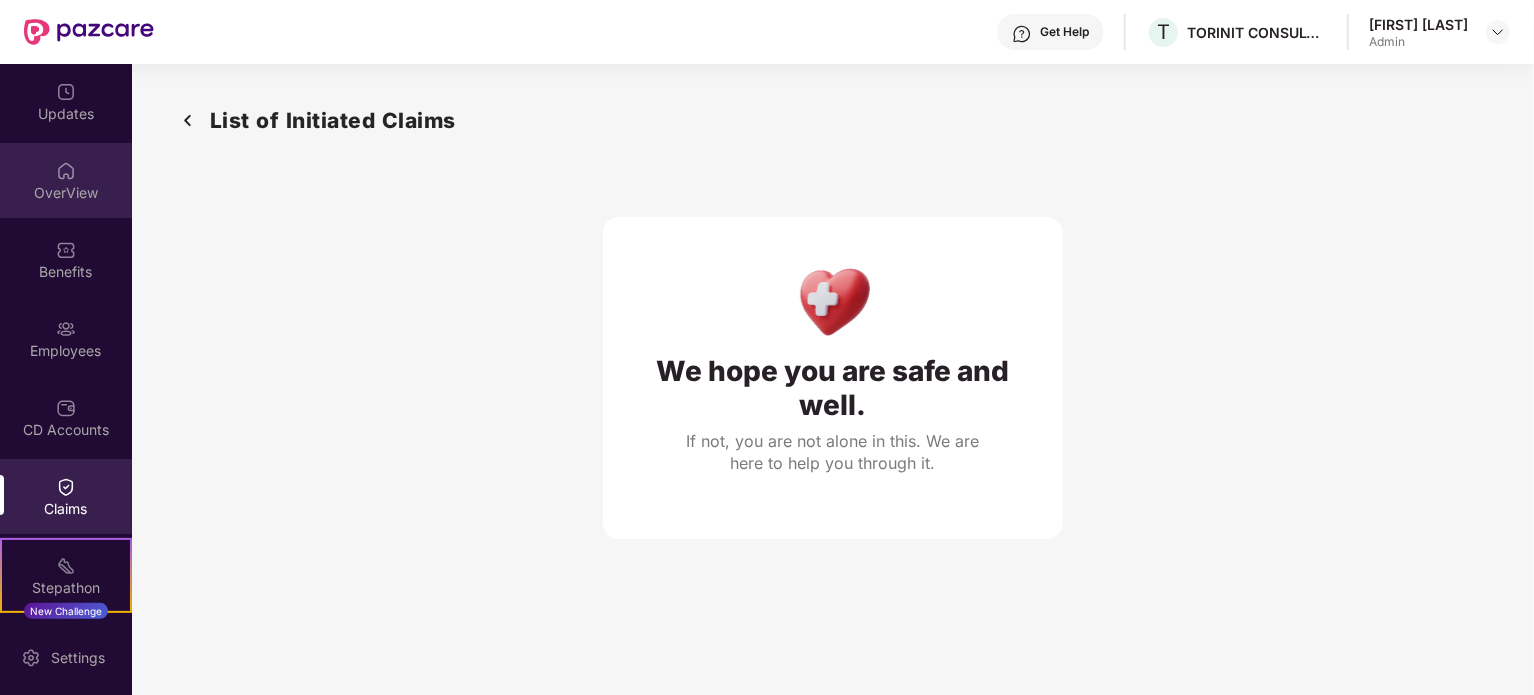 click at bounding box center [66, 171] 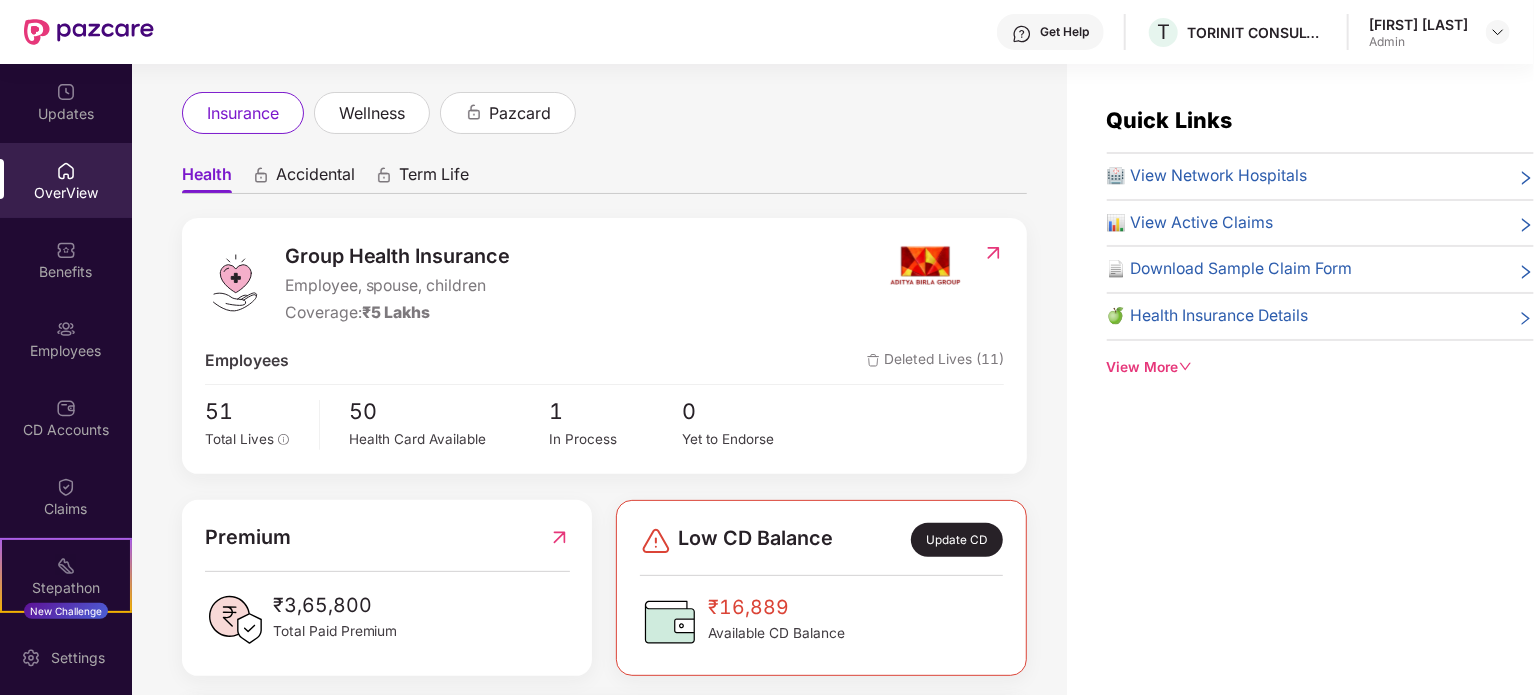 scroll, scrollTop: 0, scrollLeft: 0, axis: both 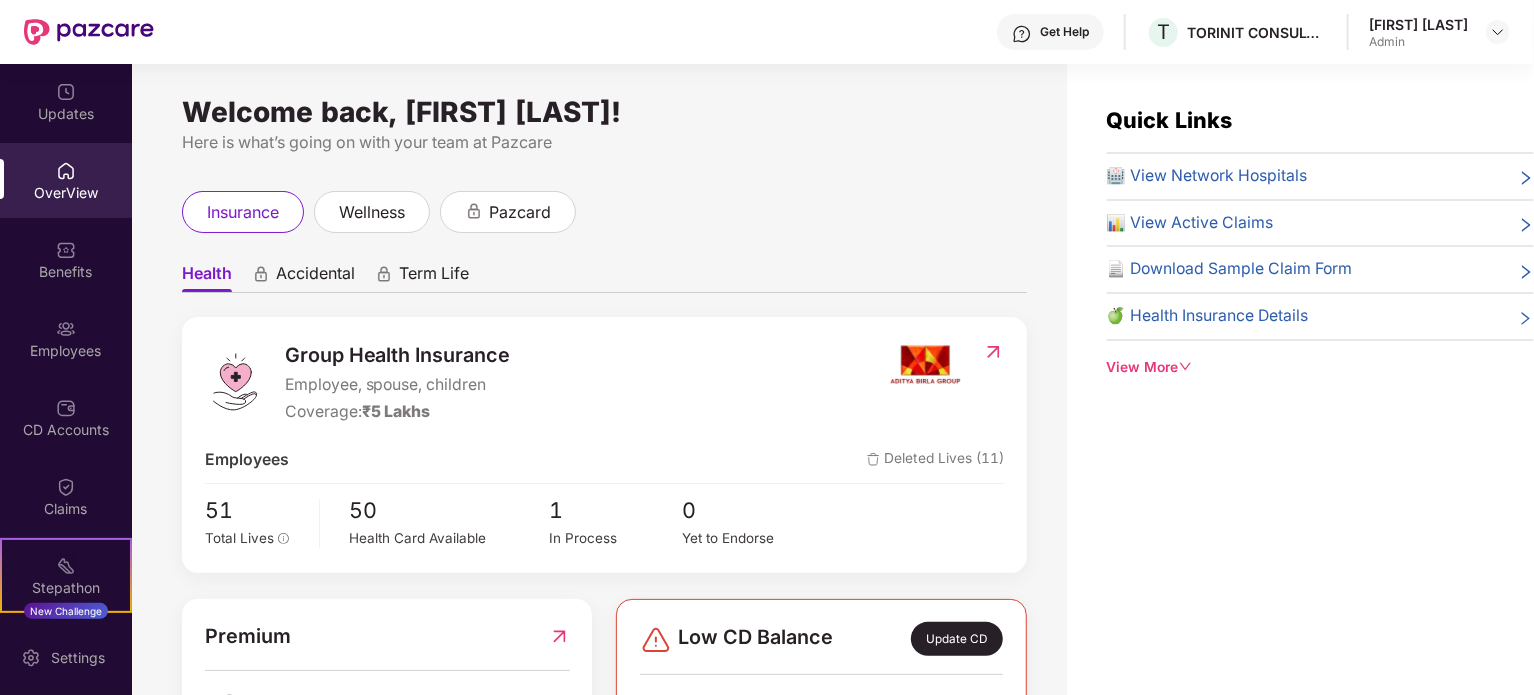 click on "OverView" at bounding box center [66, 193] 